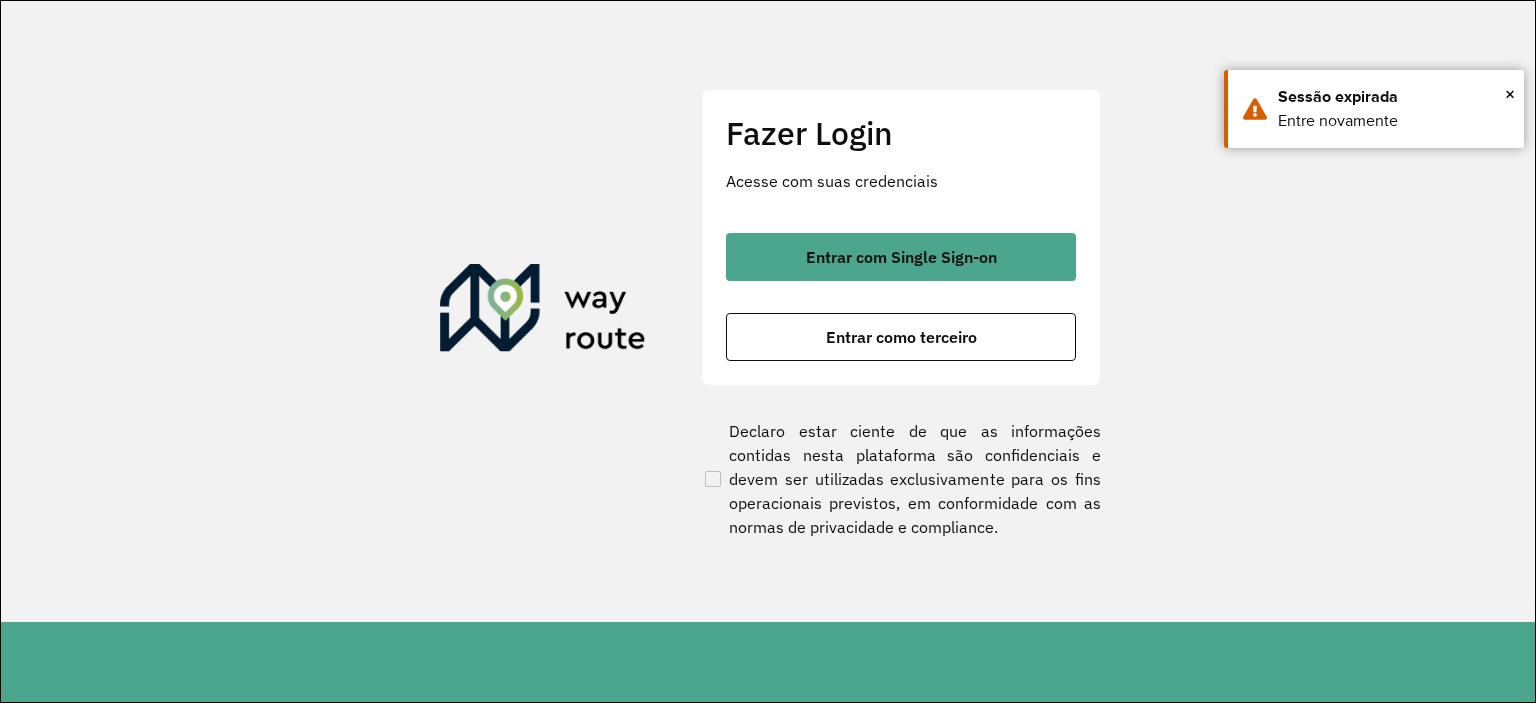 scroll, scrollTop: 0, scrollLeft: 0, axis: both 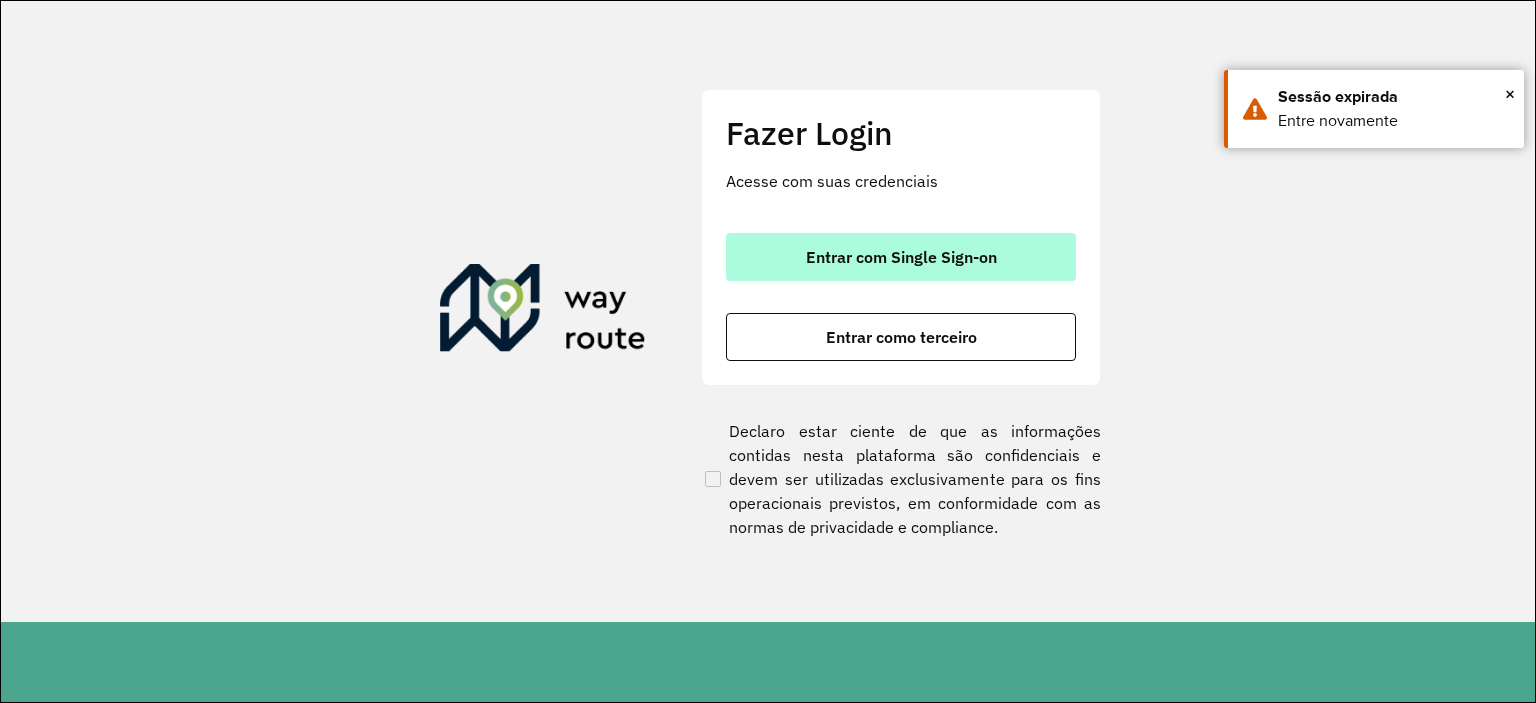 click on "Entrar com Single Sign-on" at bounding box center (901, 257) 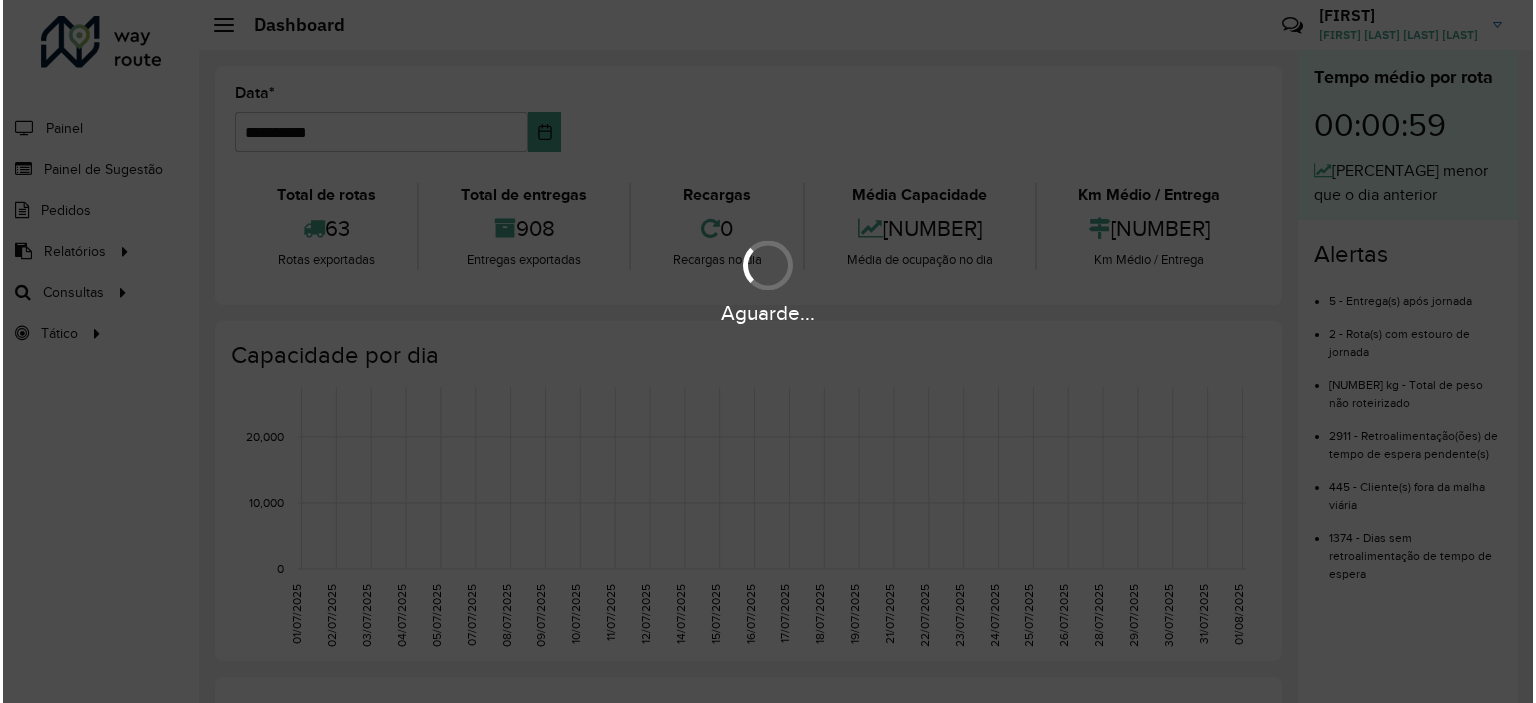 scroll, scrollTop: 0, scrollLeft: 0, axis: both 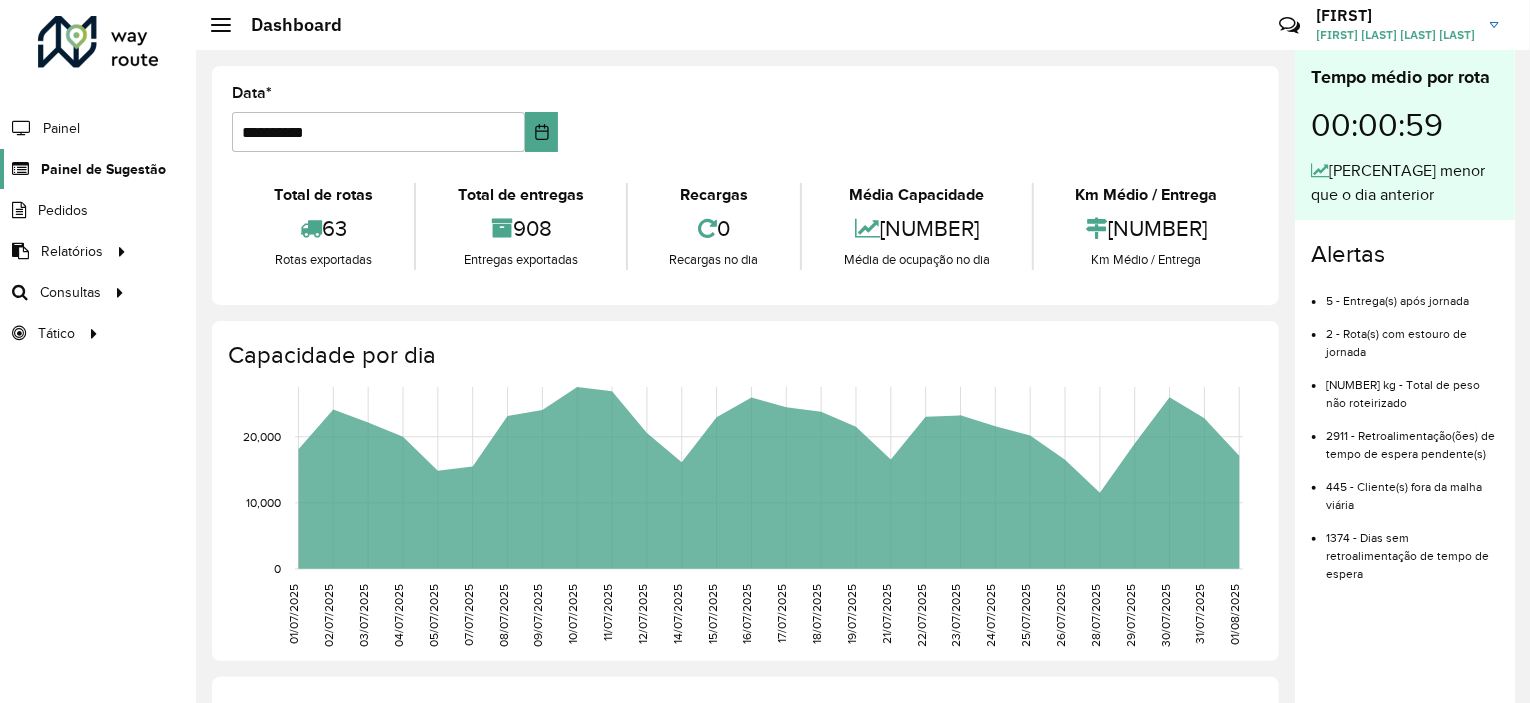click on "Painel de Sugestão" 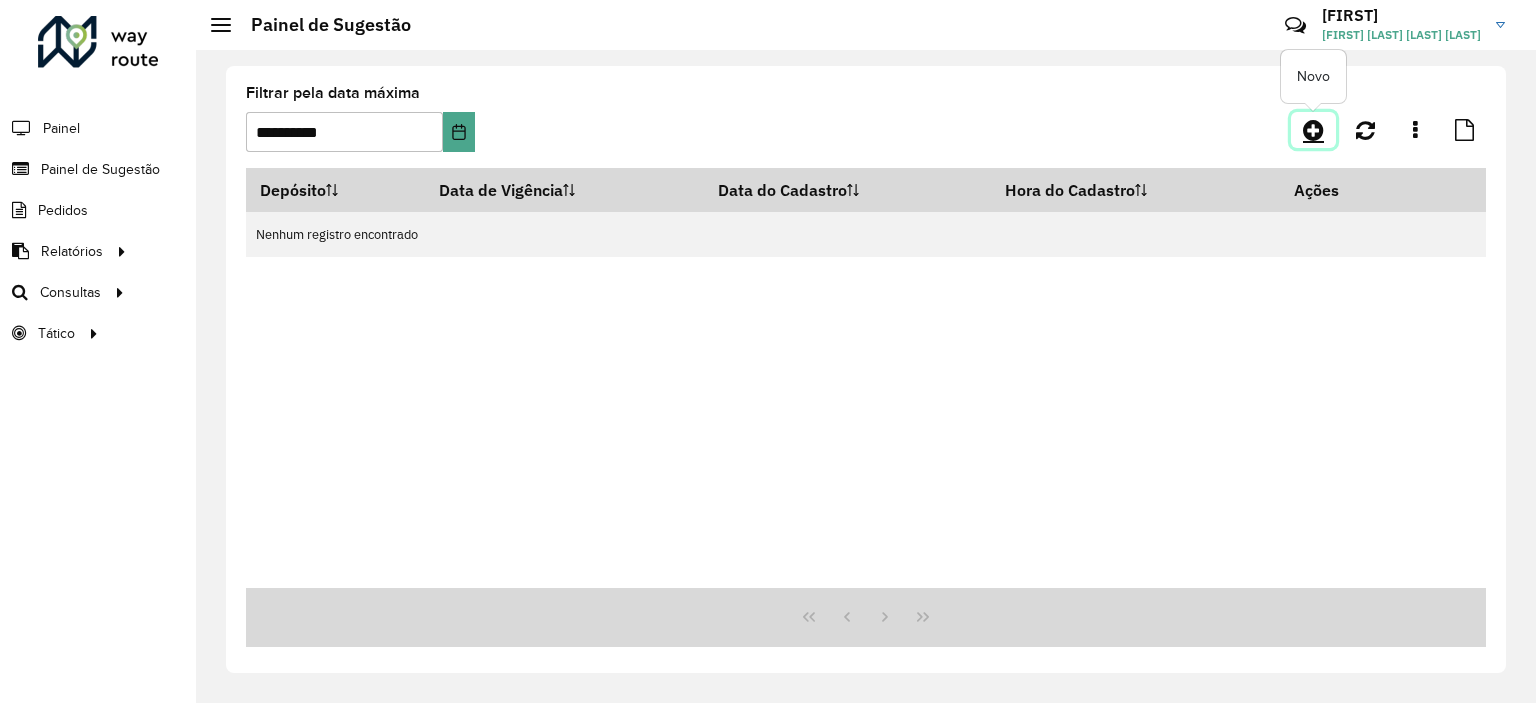 click 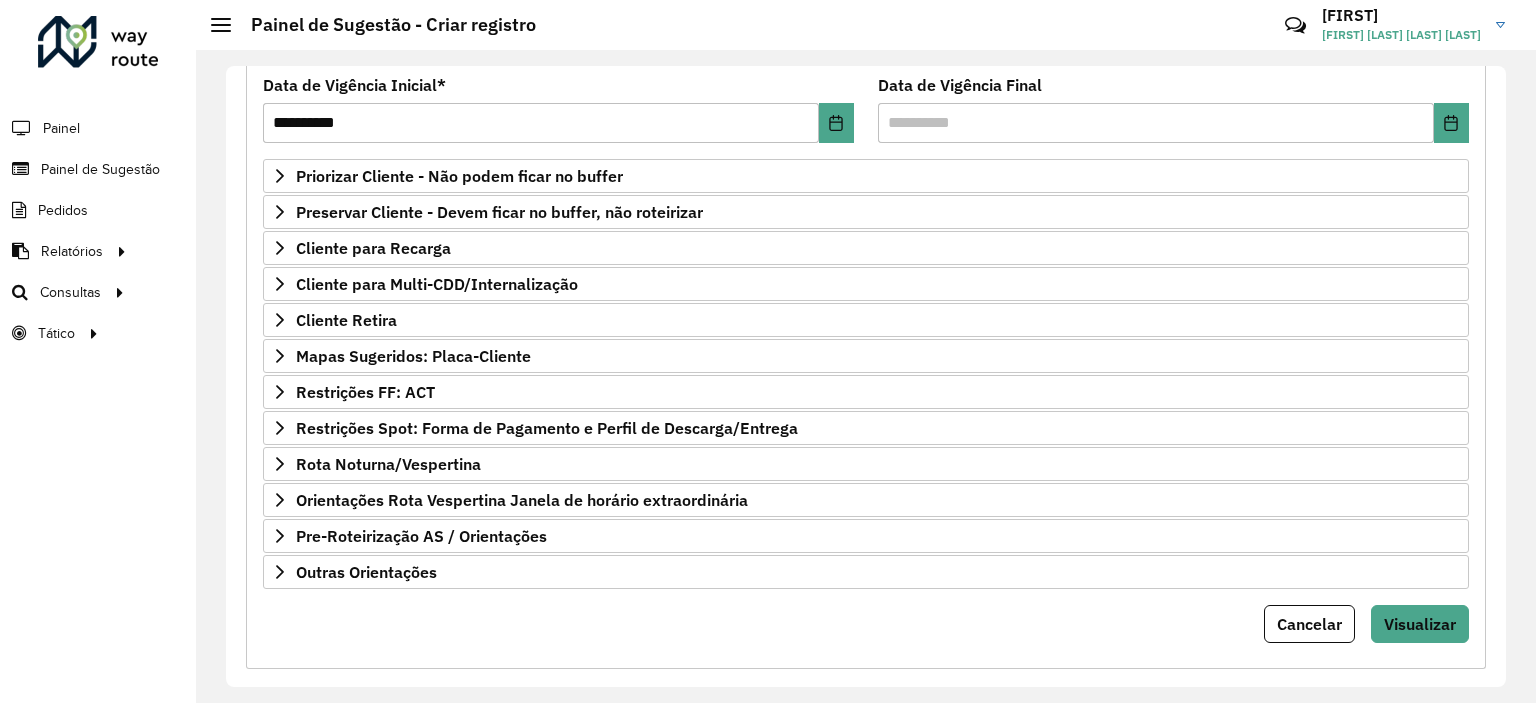 scroll, scrollTop: 286, scrollLeft: 0, axis: vertical 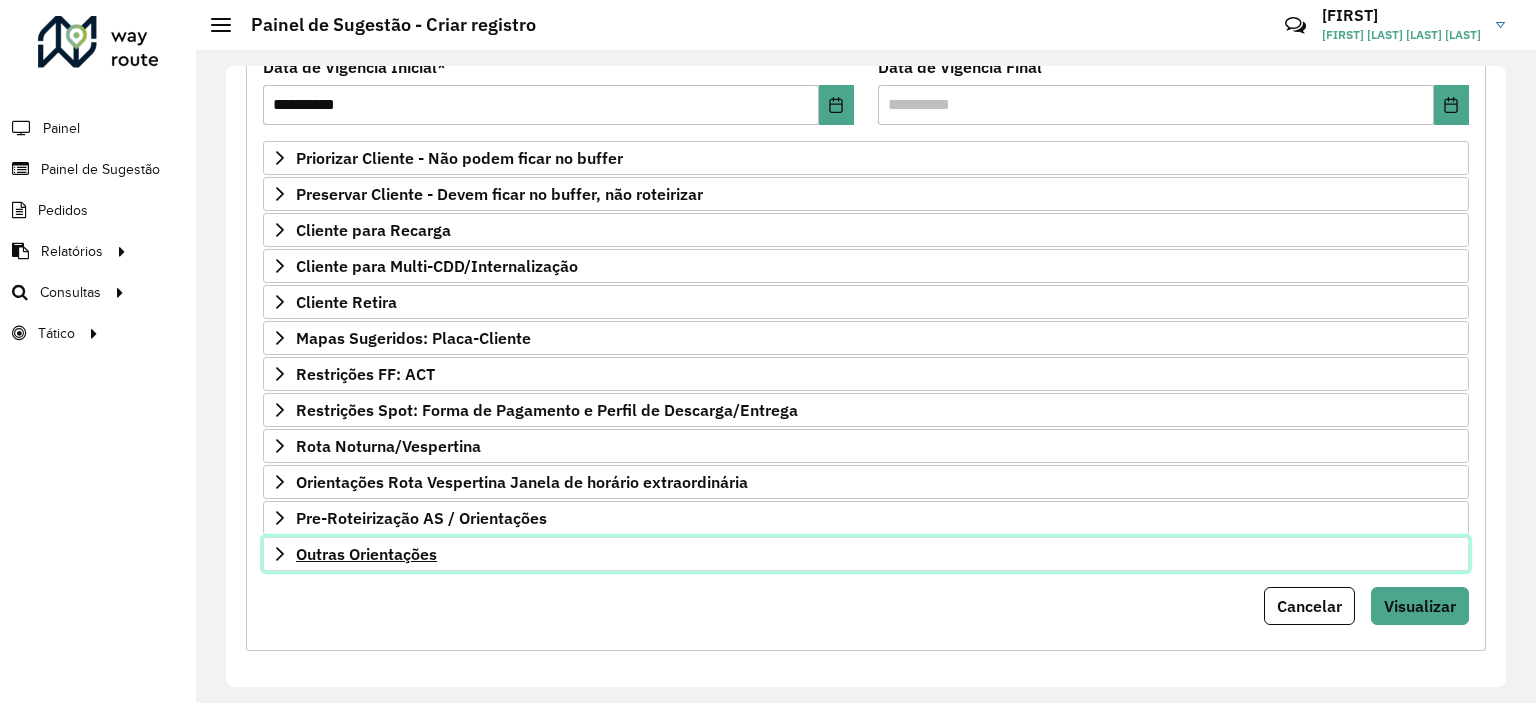 click on "Outras Orientações" at bounding box center [366, 554] 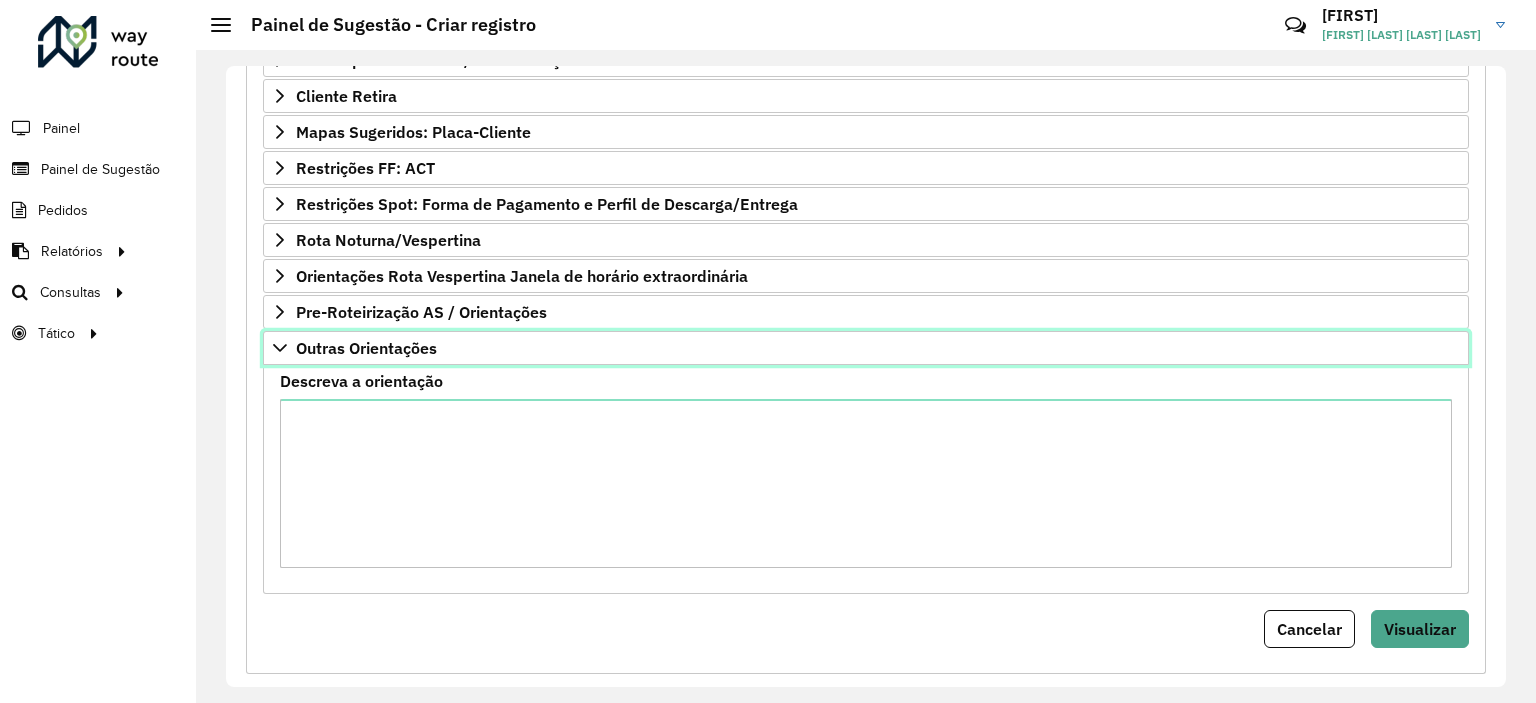 scroll, scrollTop: 516, scrollLeft: 0, axis: vertical 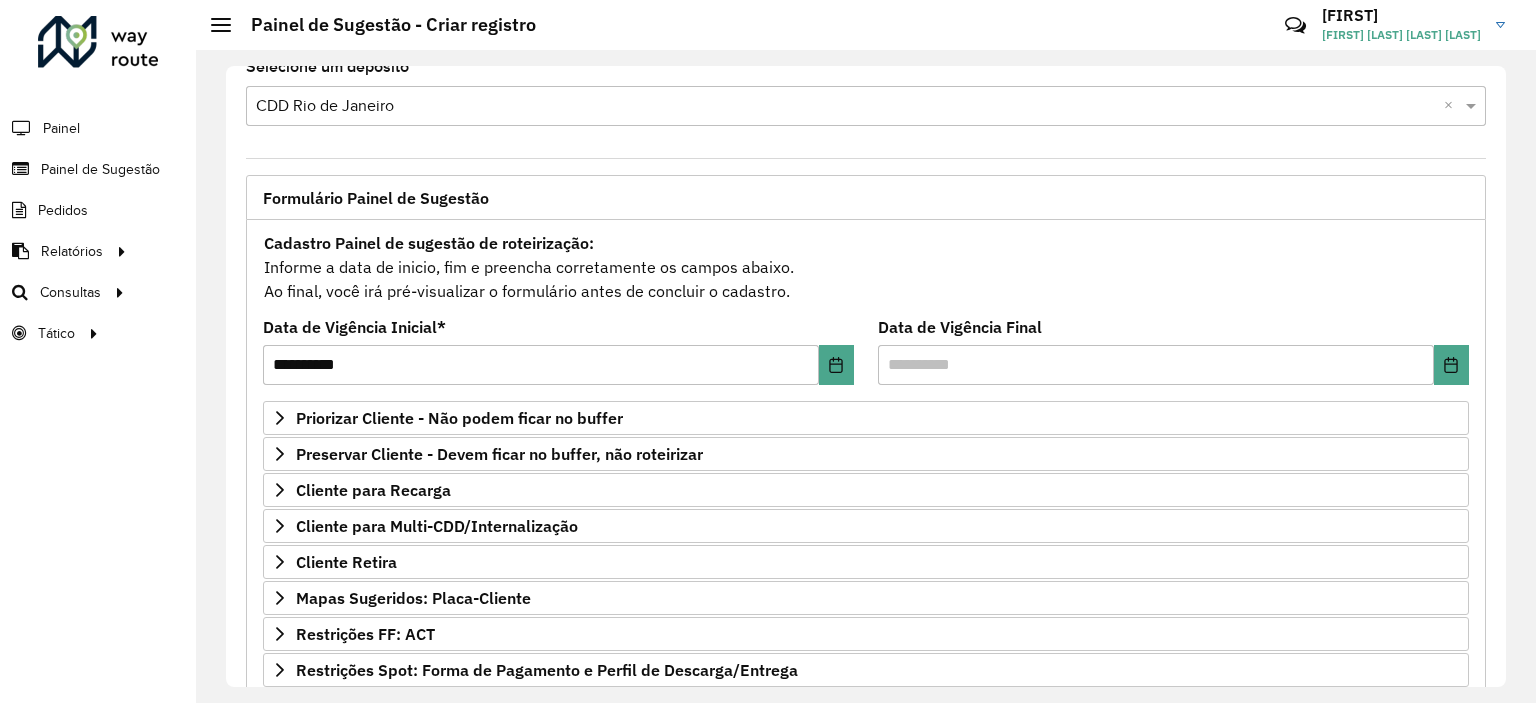 click on "Cadastro Painel de sugestão de roteirização:
Informe a data de inicio, fim e preencha corretamente os campos abaixo.
Ao final, você irá pré-visualizar o formulário antes de concluir o cadastro." at bounding box center [866, 275] 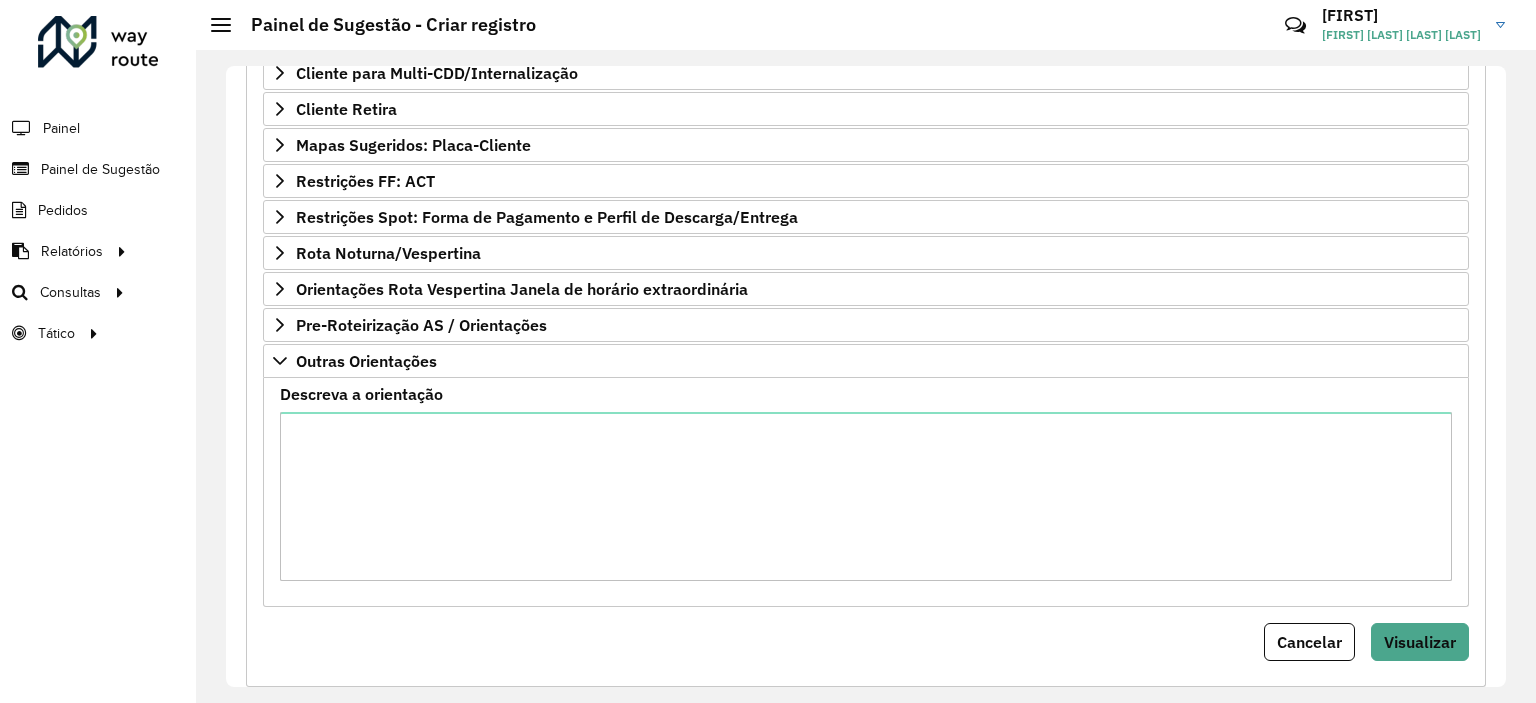 scroll, scrollTop: 516, scrollLeft: 0, axis: vertical 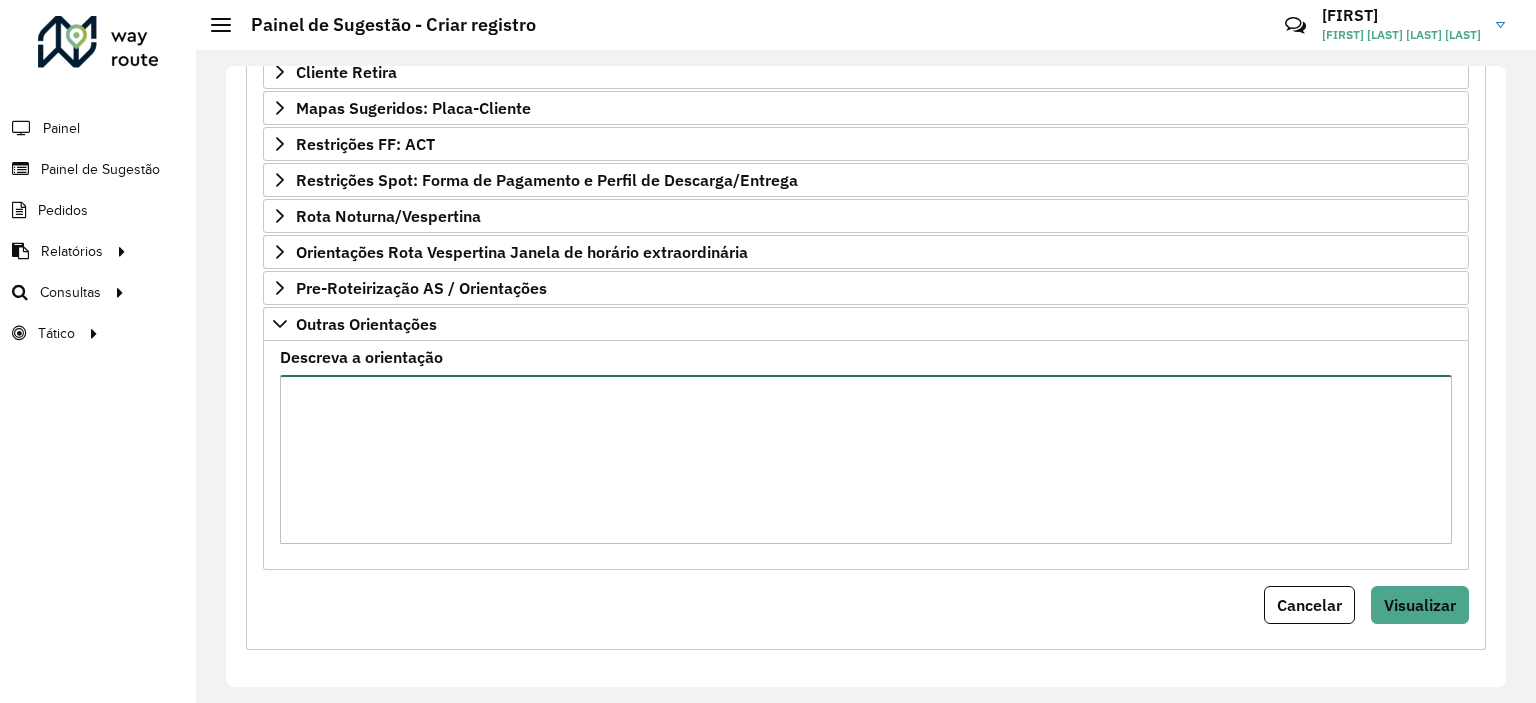 click on "Descreva a orientação" at bounding box center [866, 459] 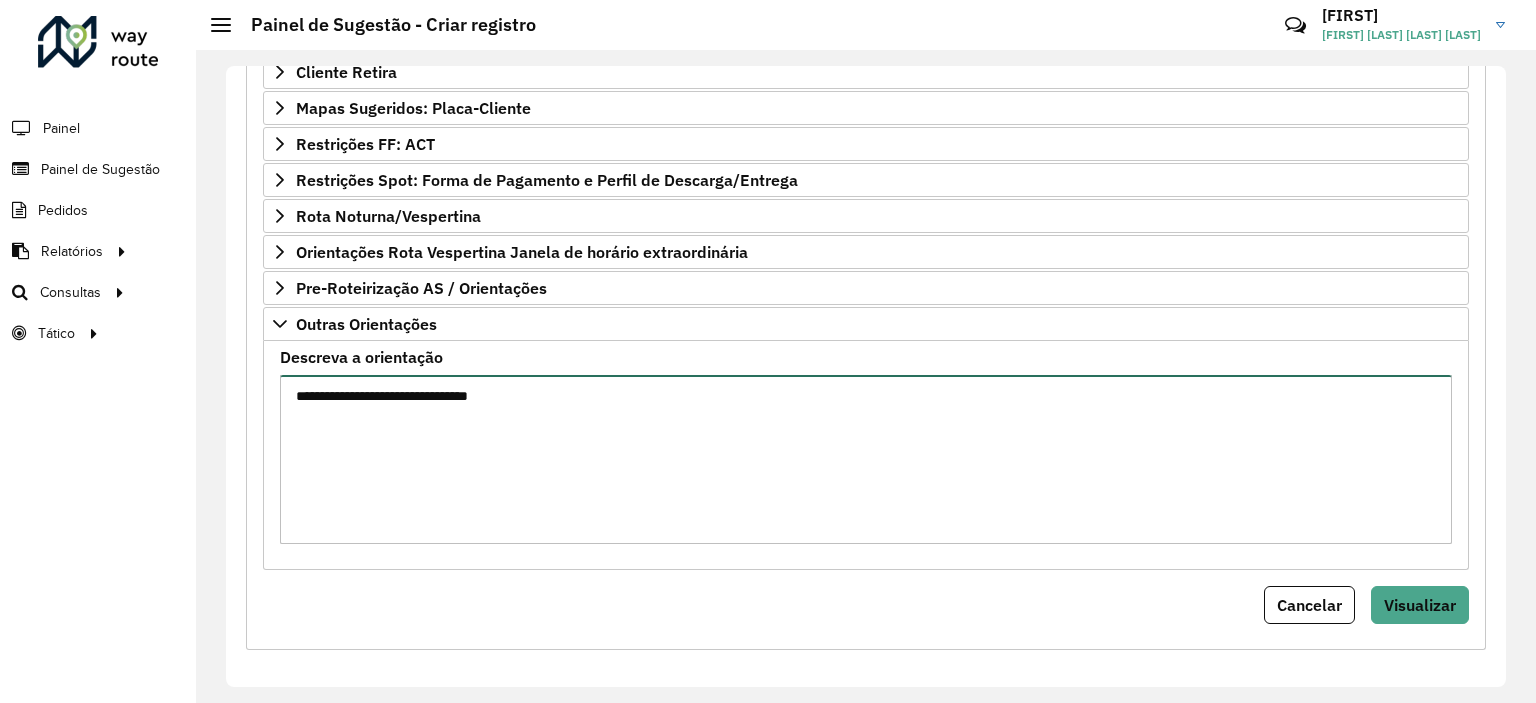 type on "**********" 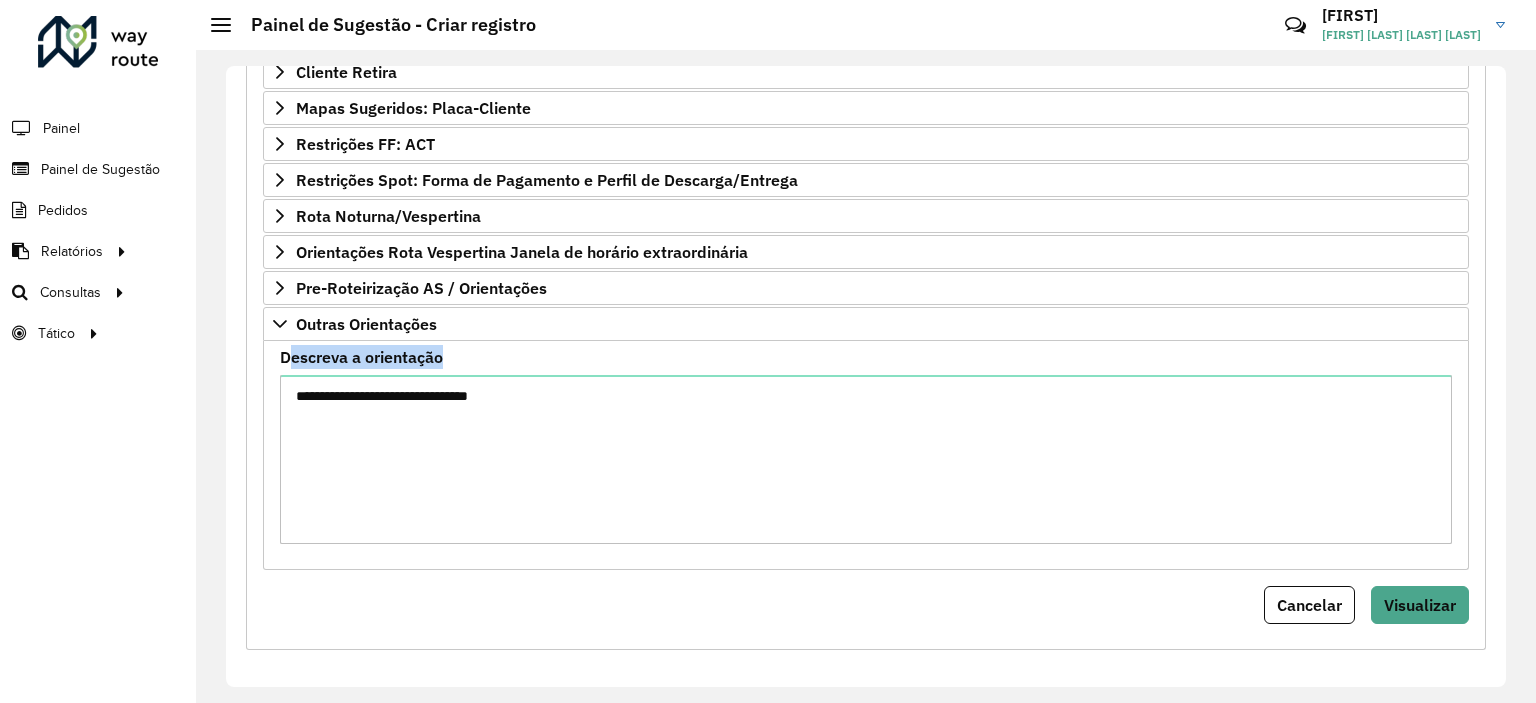 drag, startPoint x: 1506, startPoint y: 438, endPoint x: 1509, endPoint y: 124, distance: 314.01434 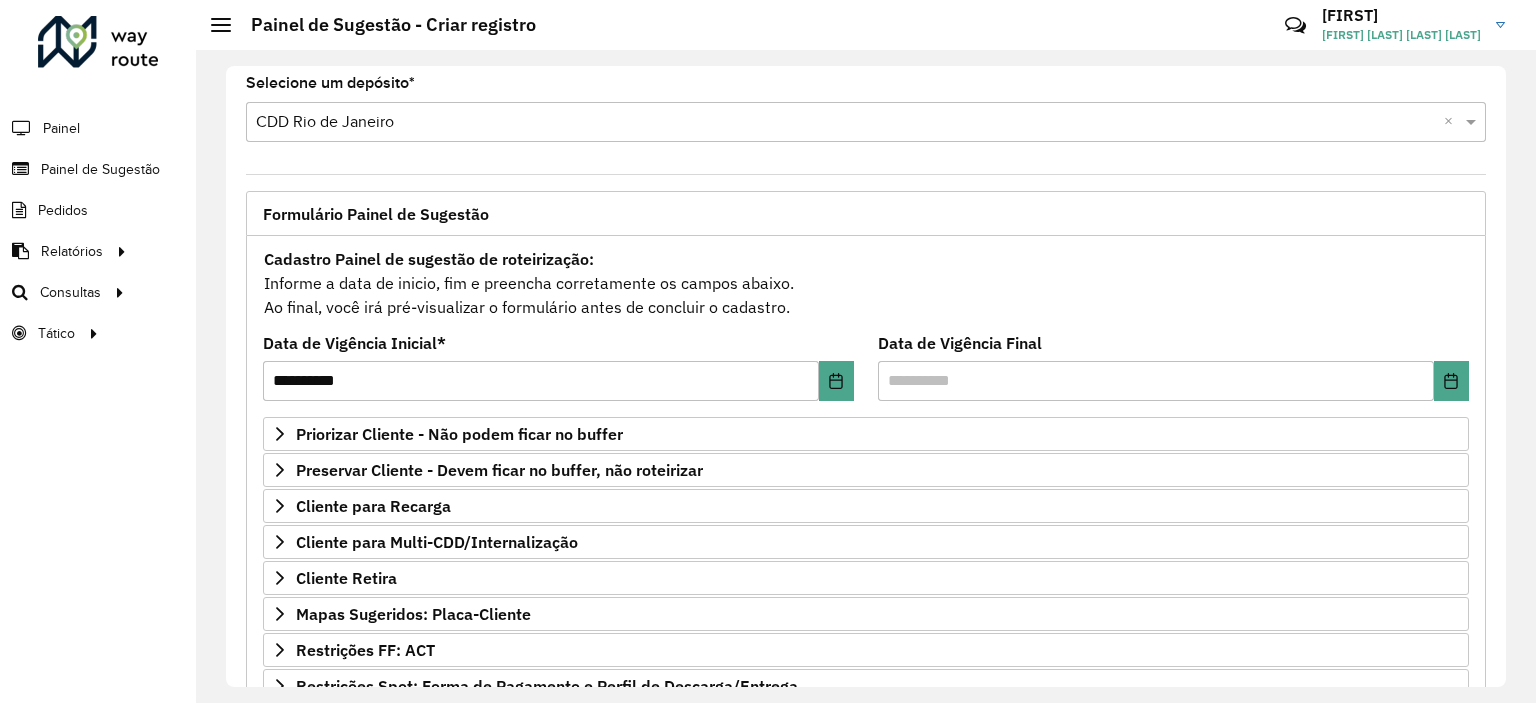 scroll, scrollTop: 0, scrollLeft: 0, axis: both 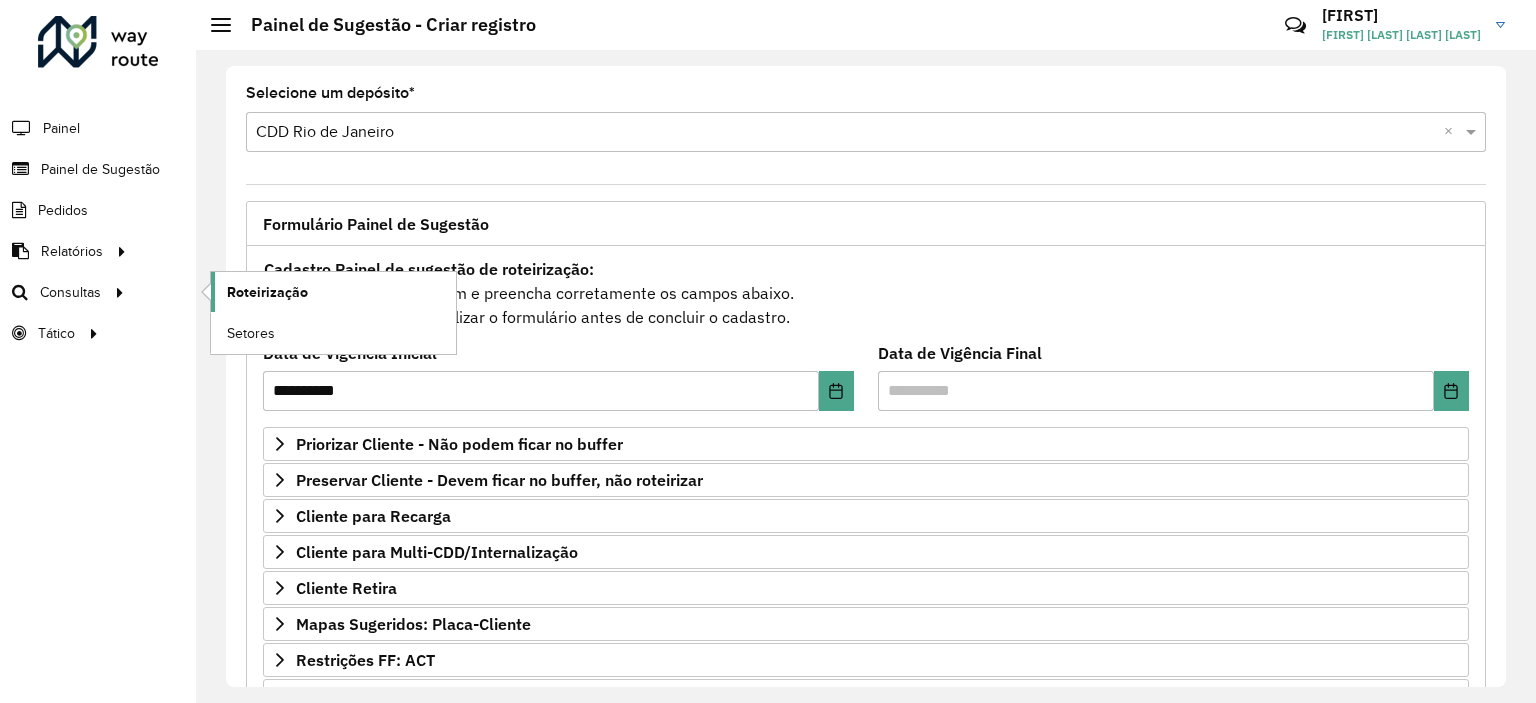 click on "Roteirização" 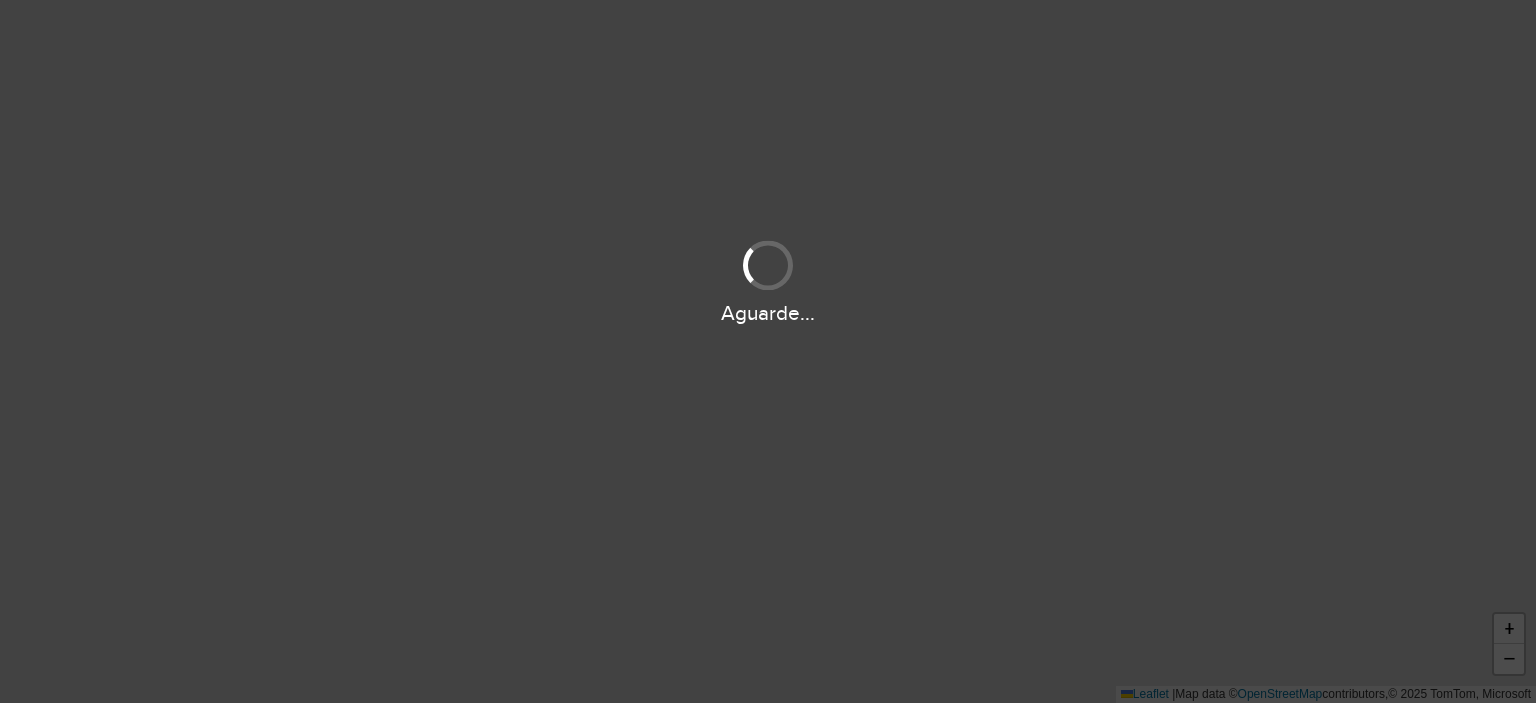 scroll, scrollTop: 0, scrollLeft: 0, axis: both 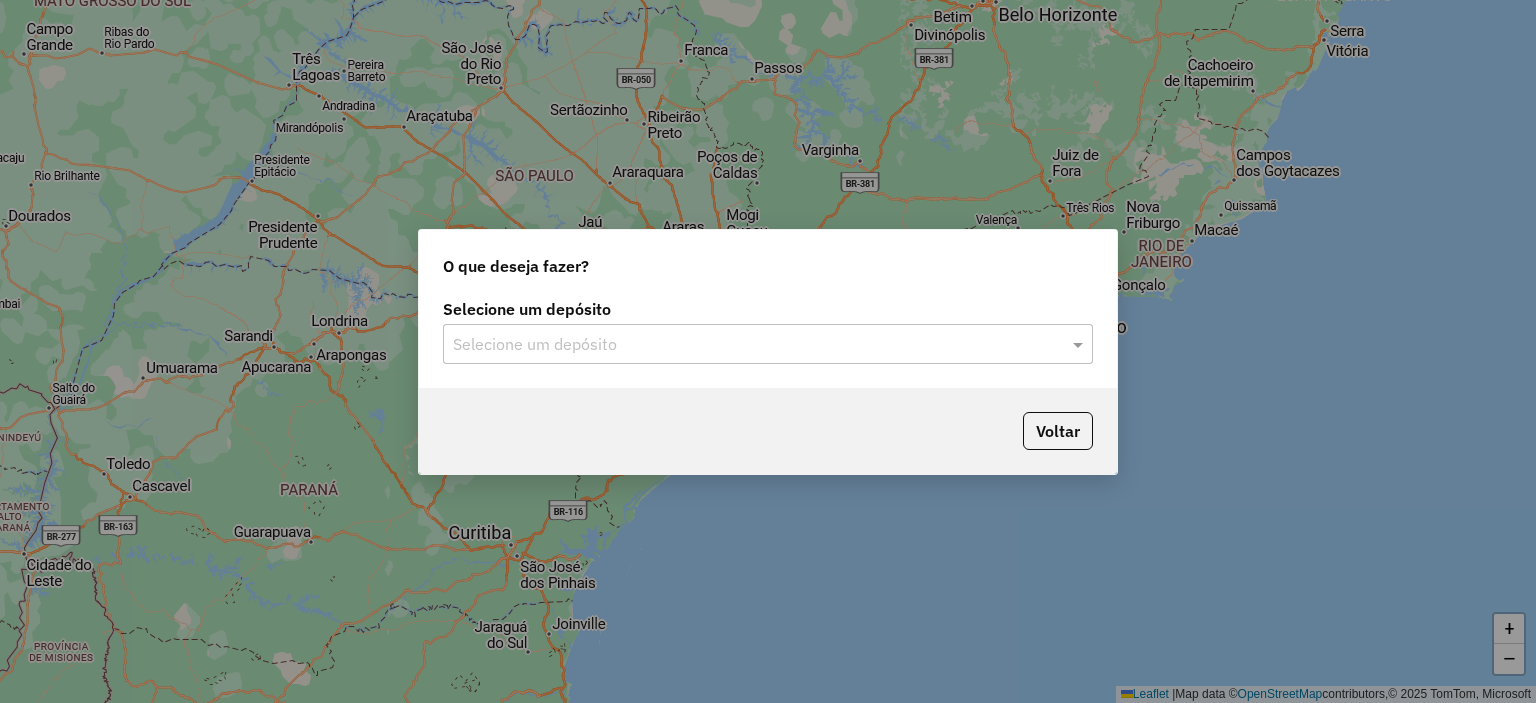 click 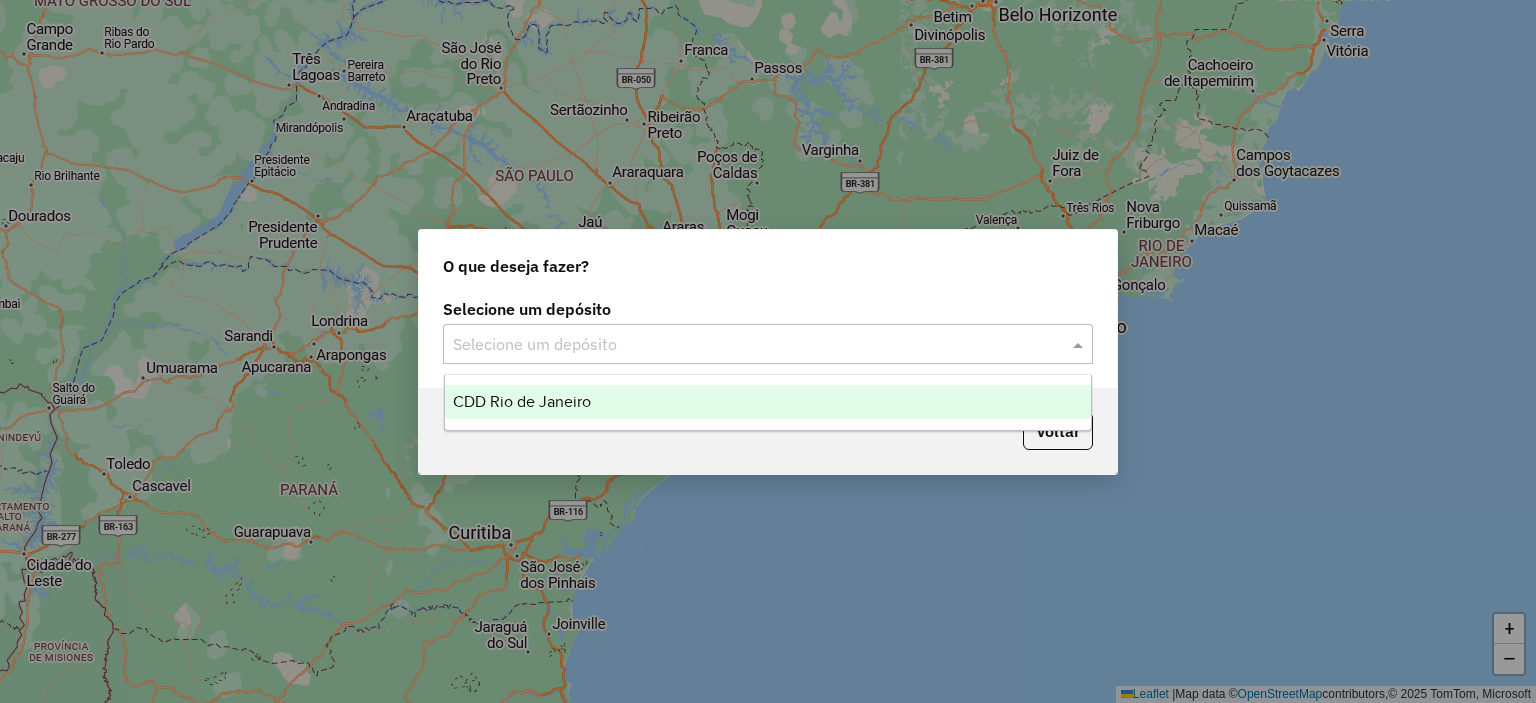 click on "CDD Rio de Janeiro" at bounding box center (768, 402) 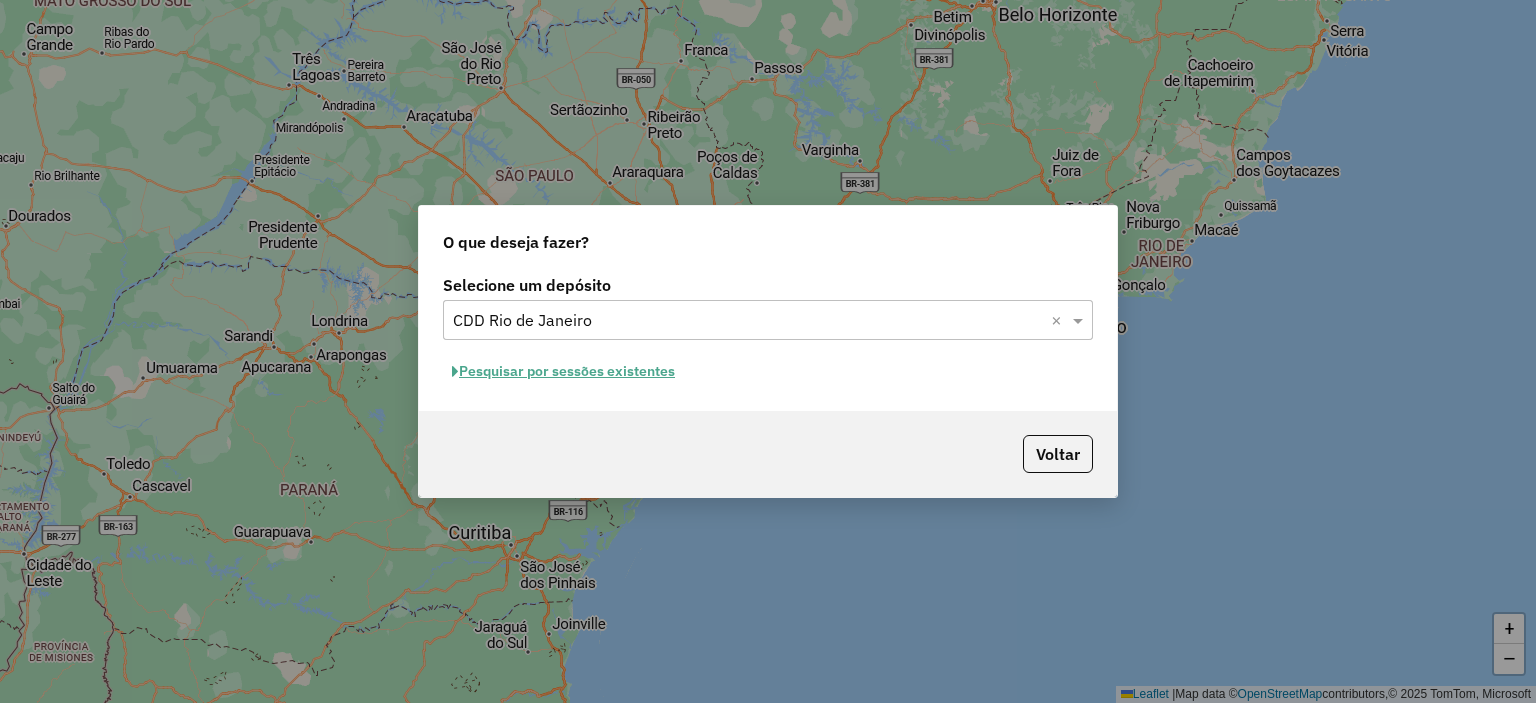 click on "Pesquisar por sessões existentes" 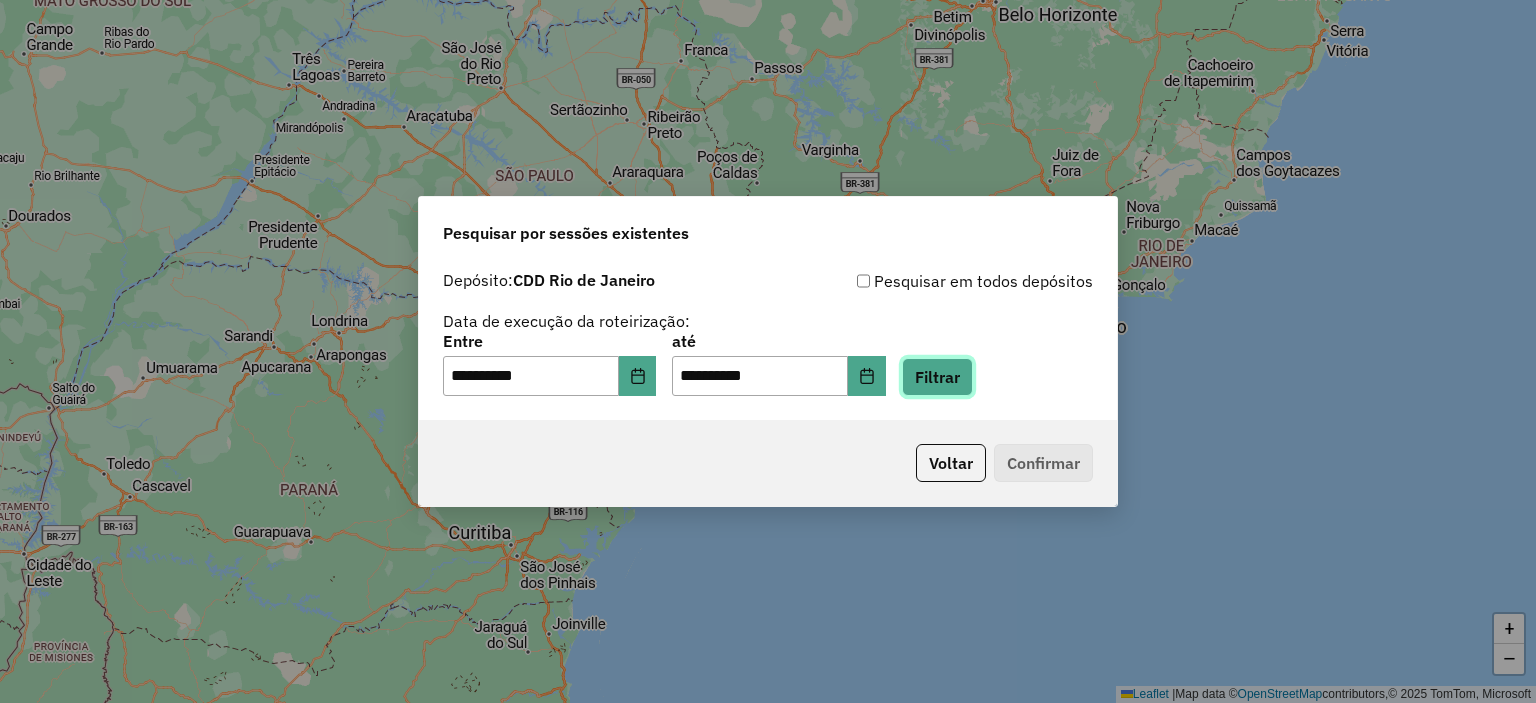 click on "Filtrar" 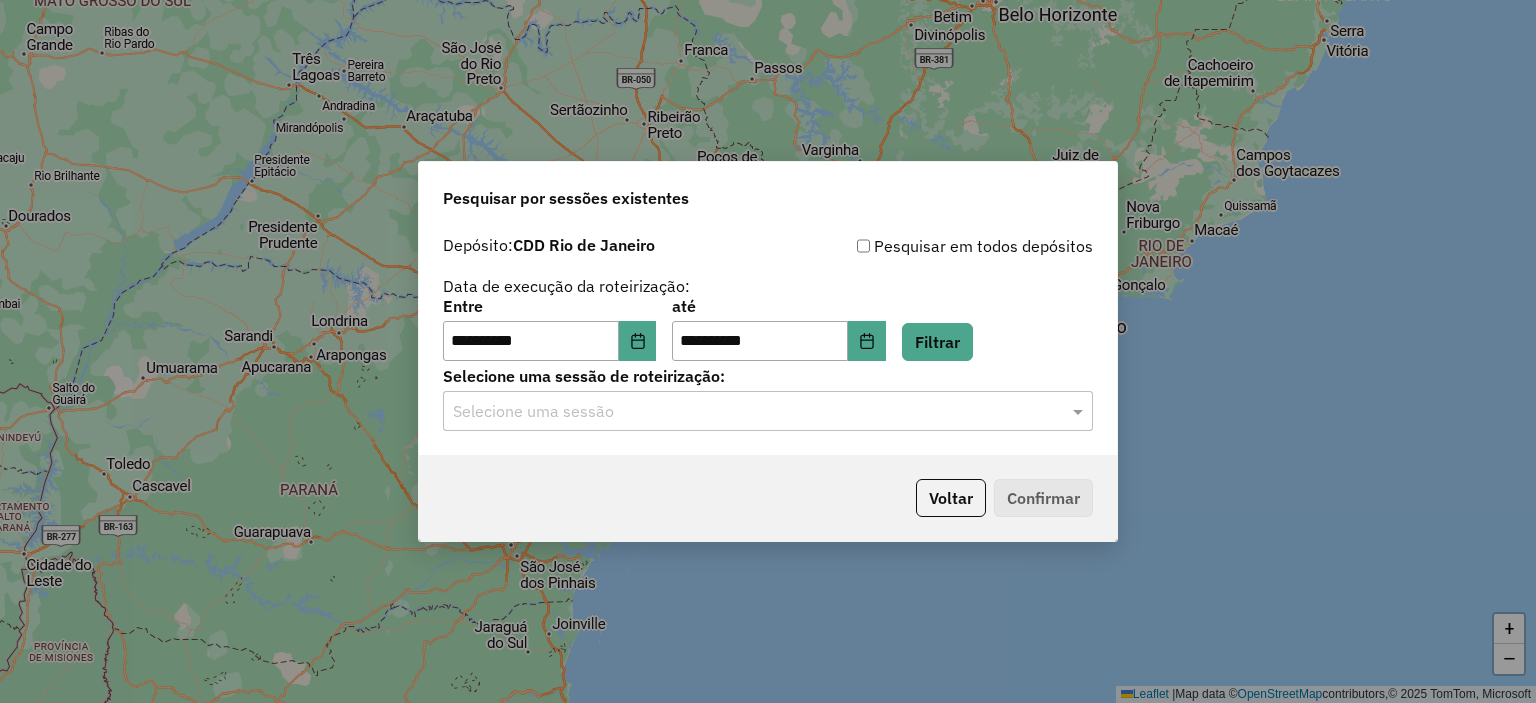 click 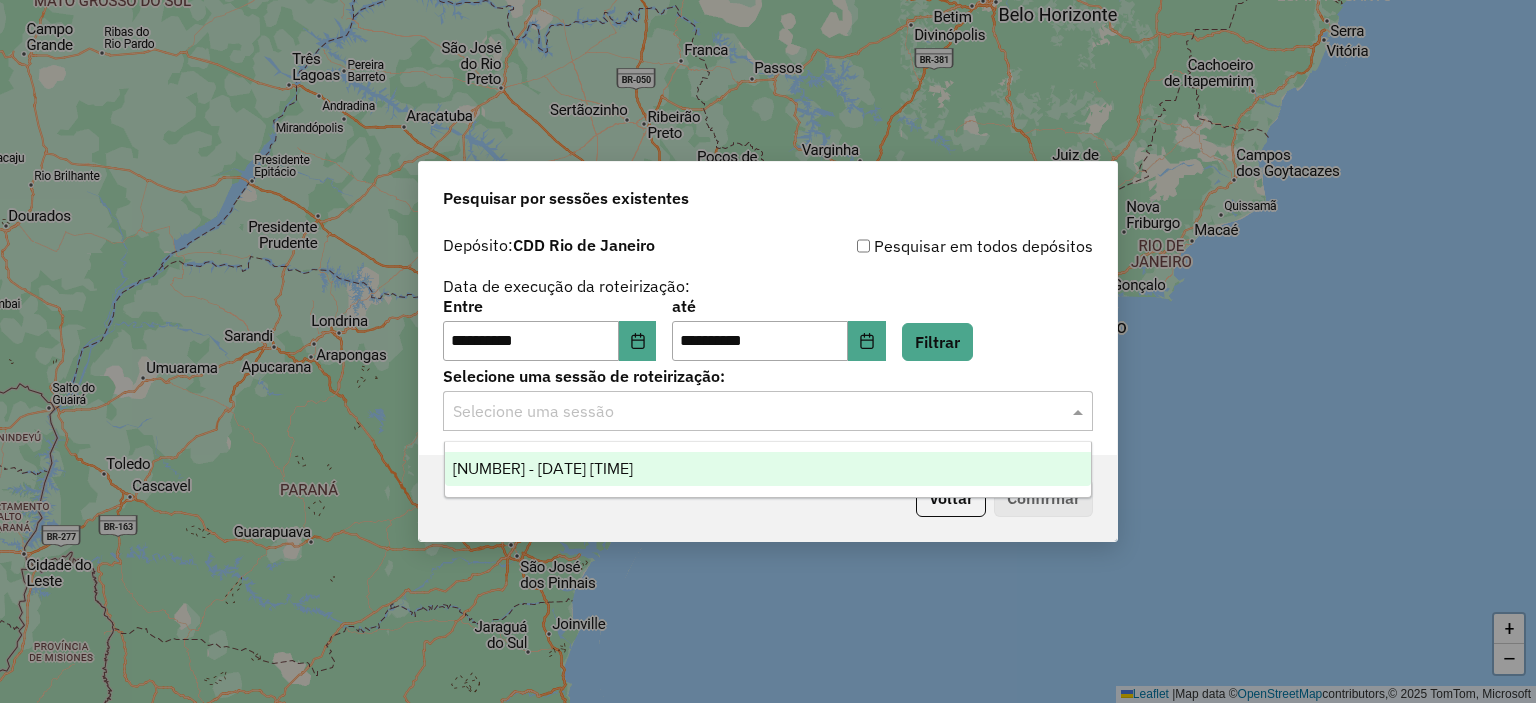 click on "1221730 - 01/08/2025 19:38" at bounding box center (768, 469) 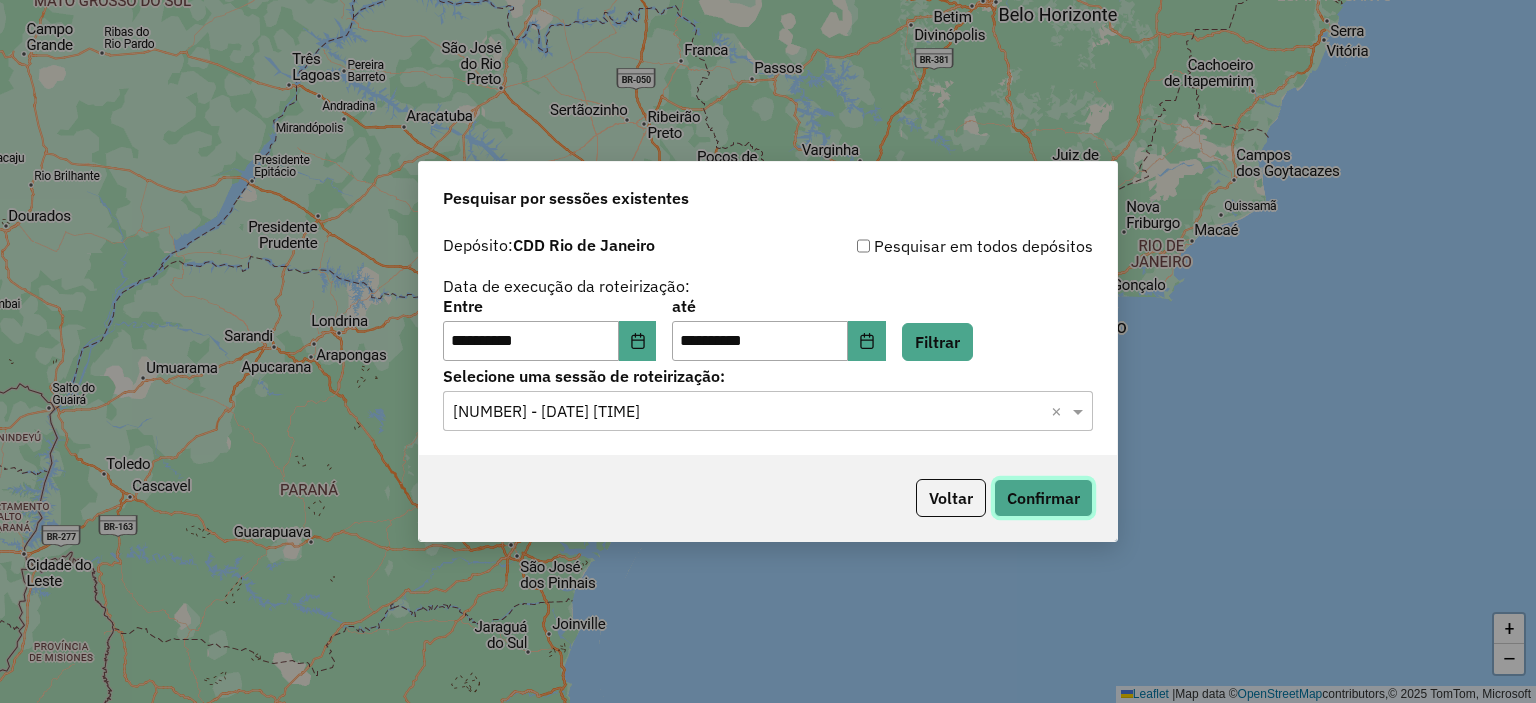 click on "Confirmar" 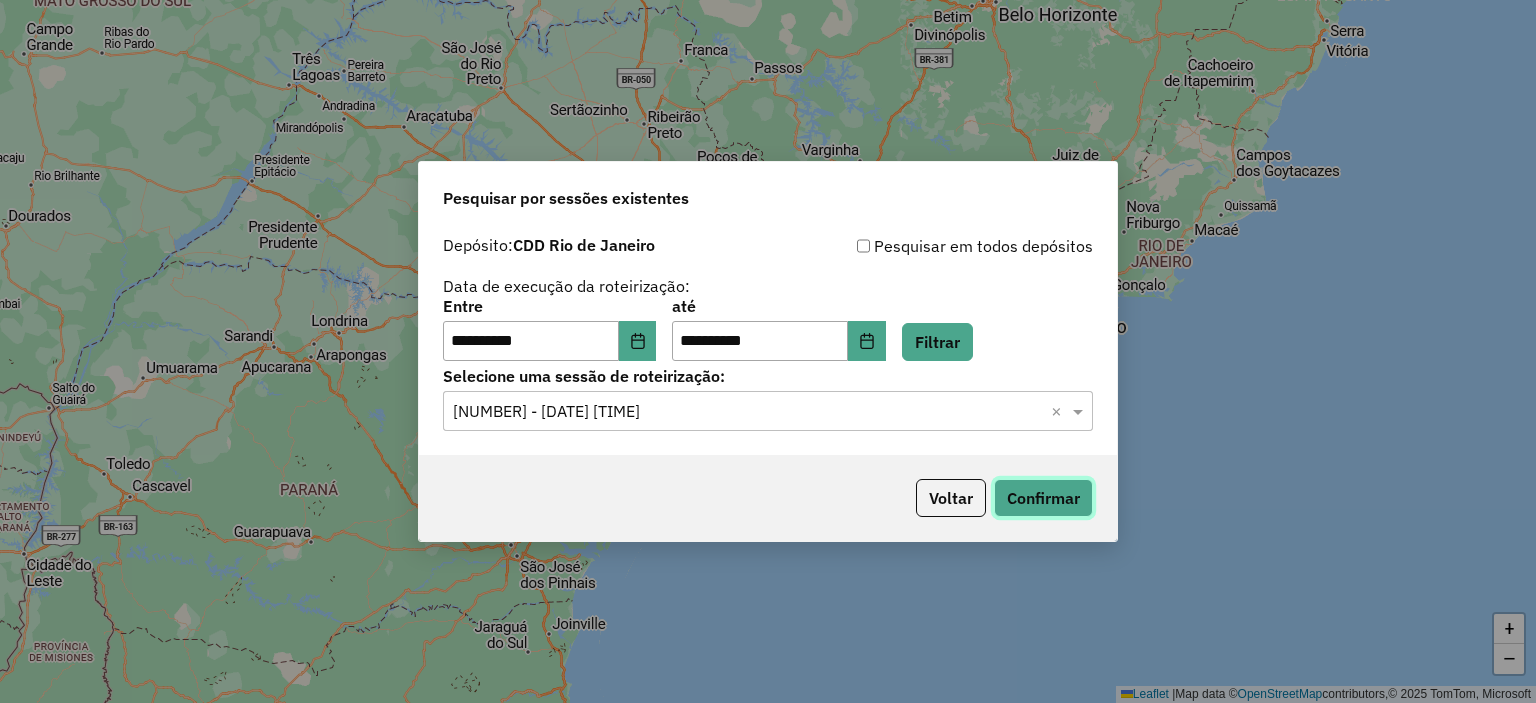 type 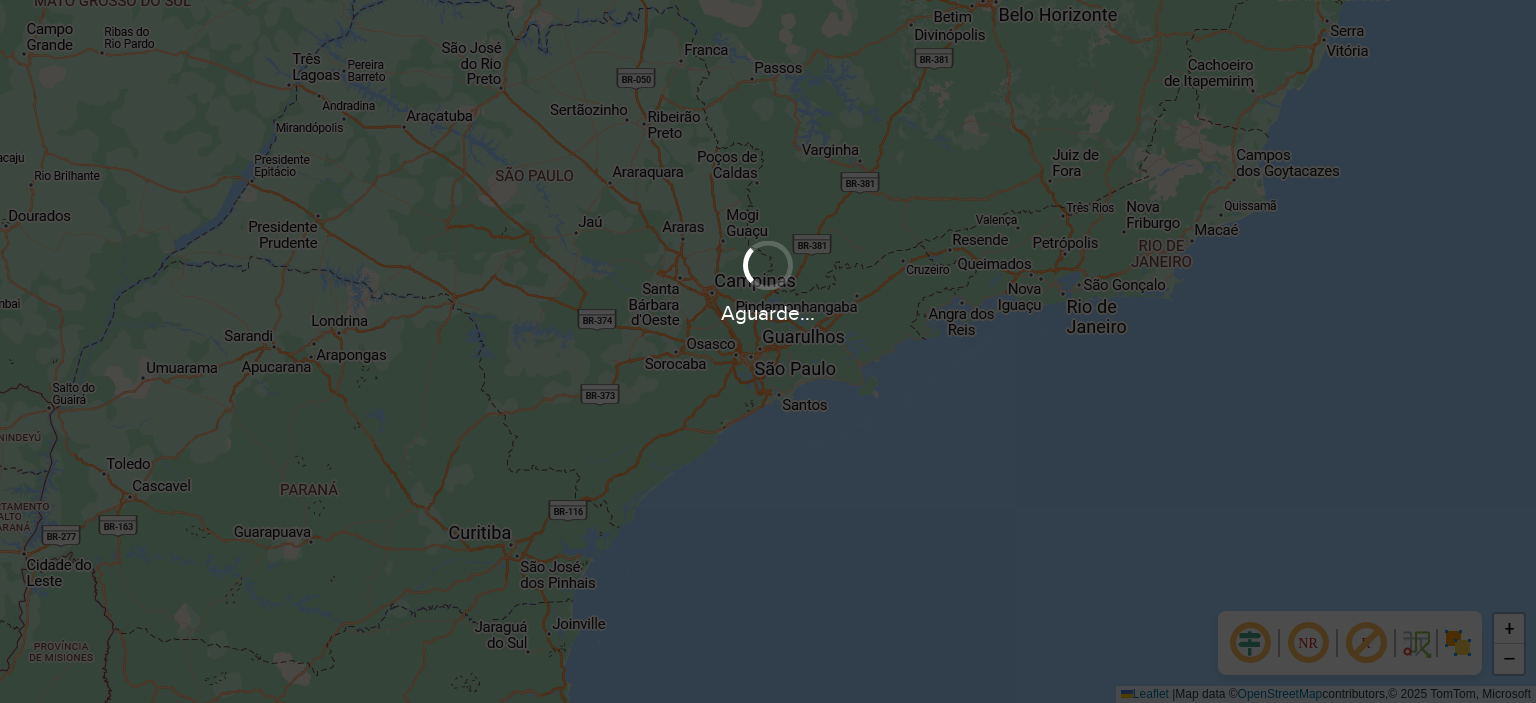 scroll, scrollTop: 0, scrollLeft: 0, axis: both 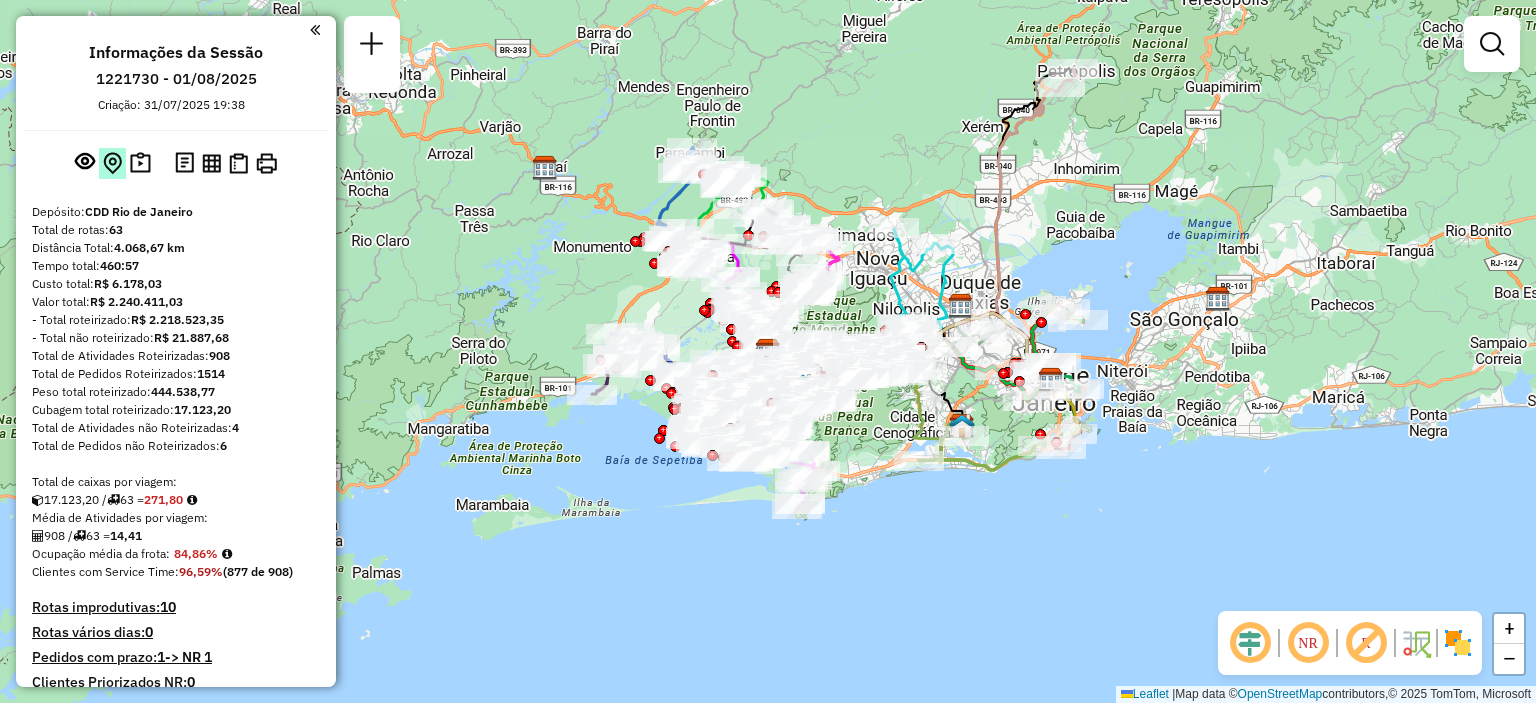 click at bounding box center [112, 163] 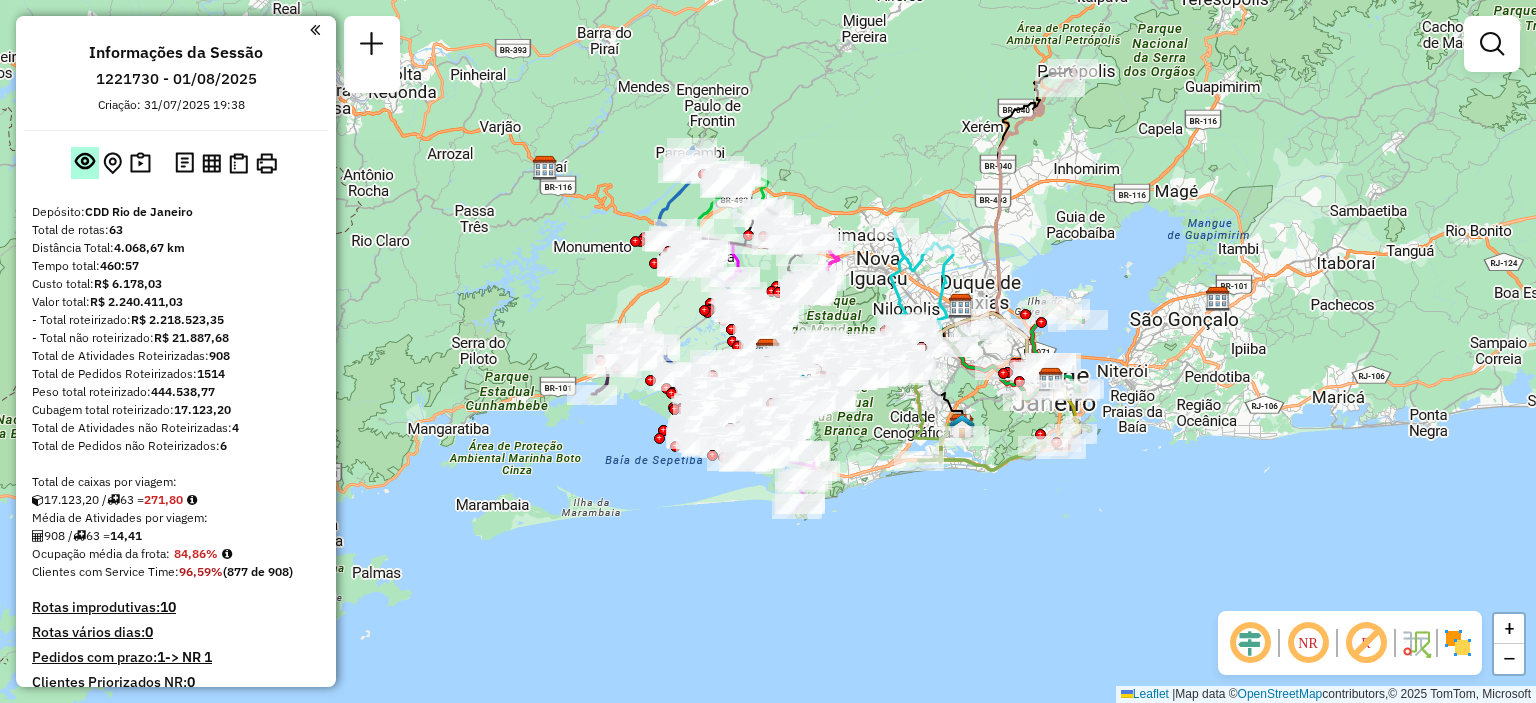 click at bounding box center [85, 161] 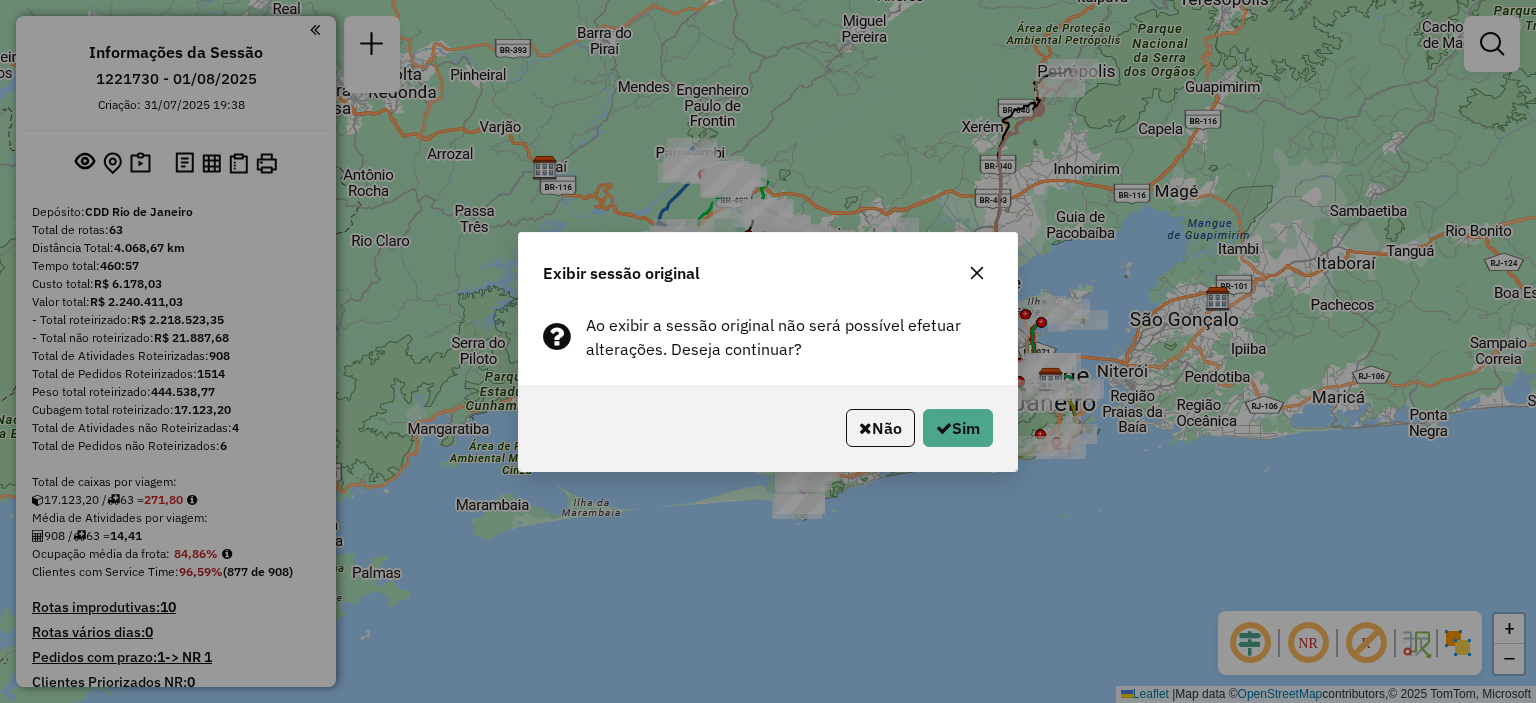 click 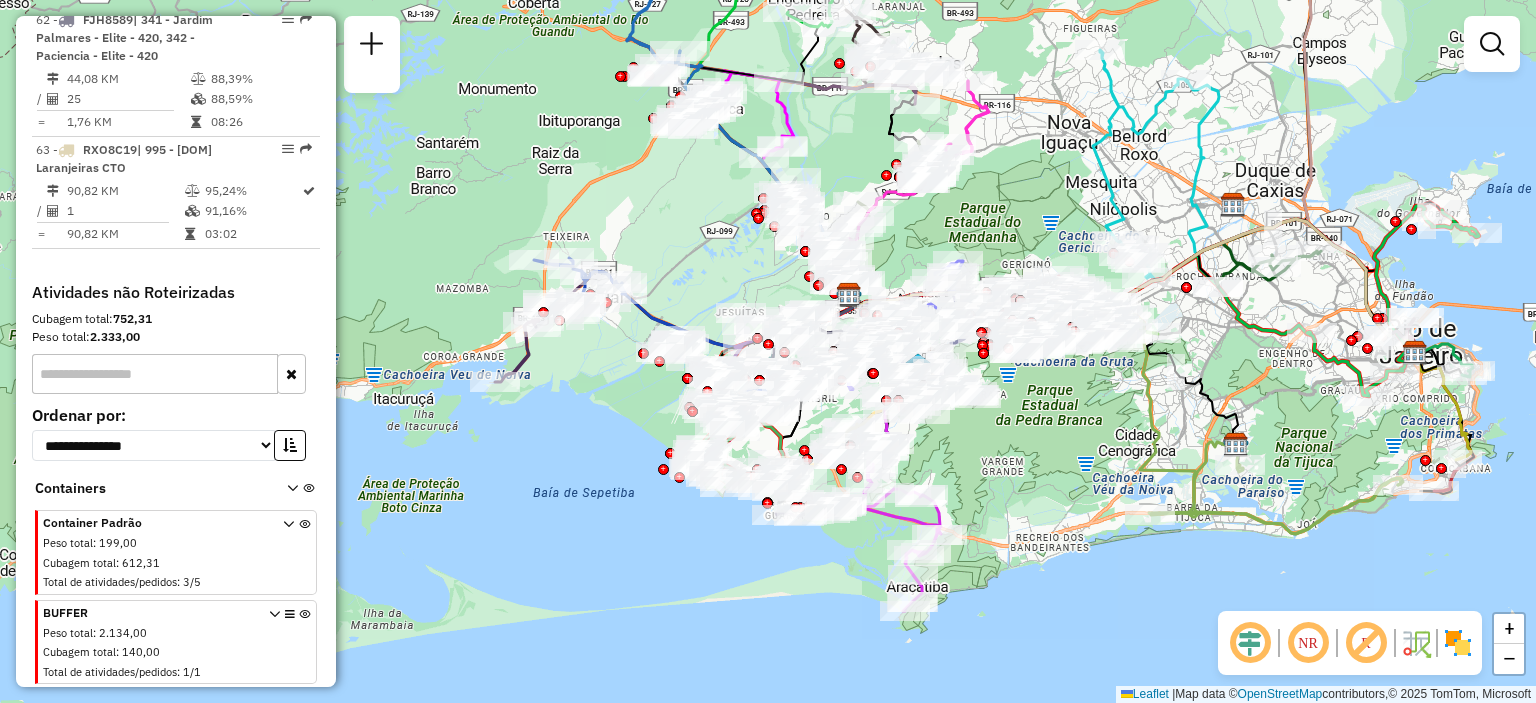 scroll, scrollTop: 5324, scrollLeft: 0, axis: vertical 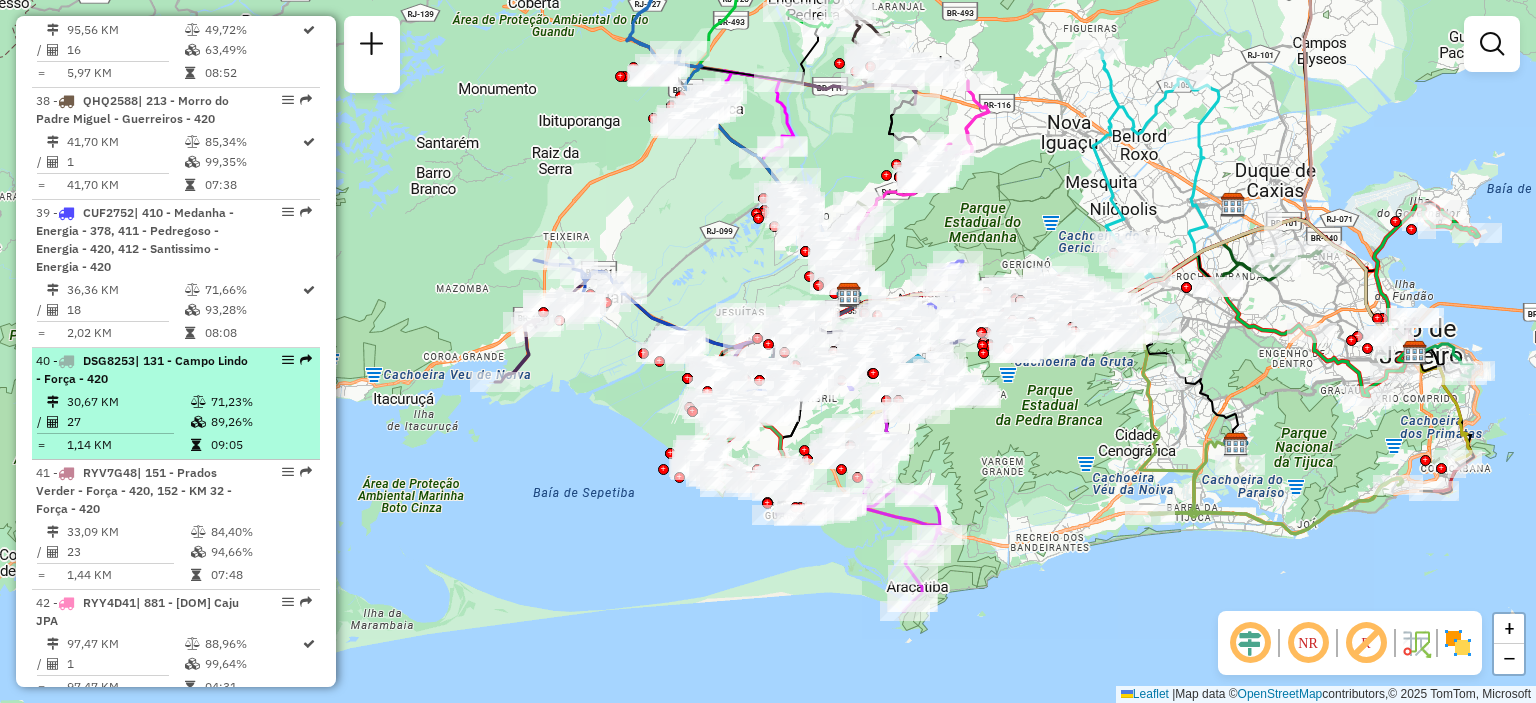 click on "40 -    DSG8253 | 131 - Campo Lindo - Força - 420 30,67 KM 71,23% / 27 89,26% = 1,14 KM 09:05" at bounding box center (176, 404) 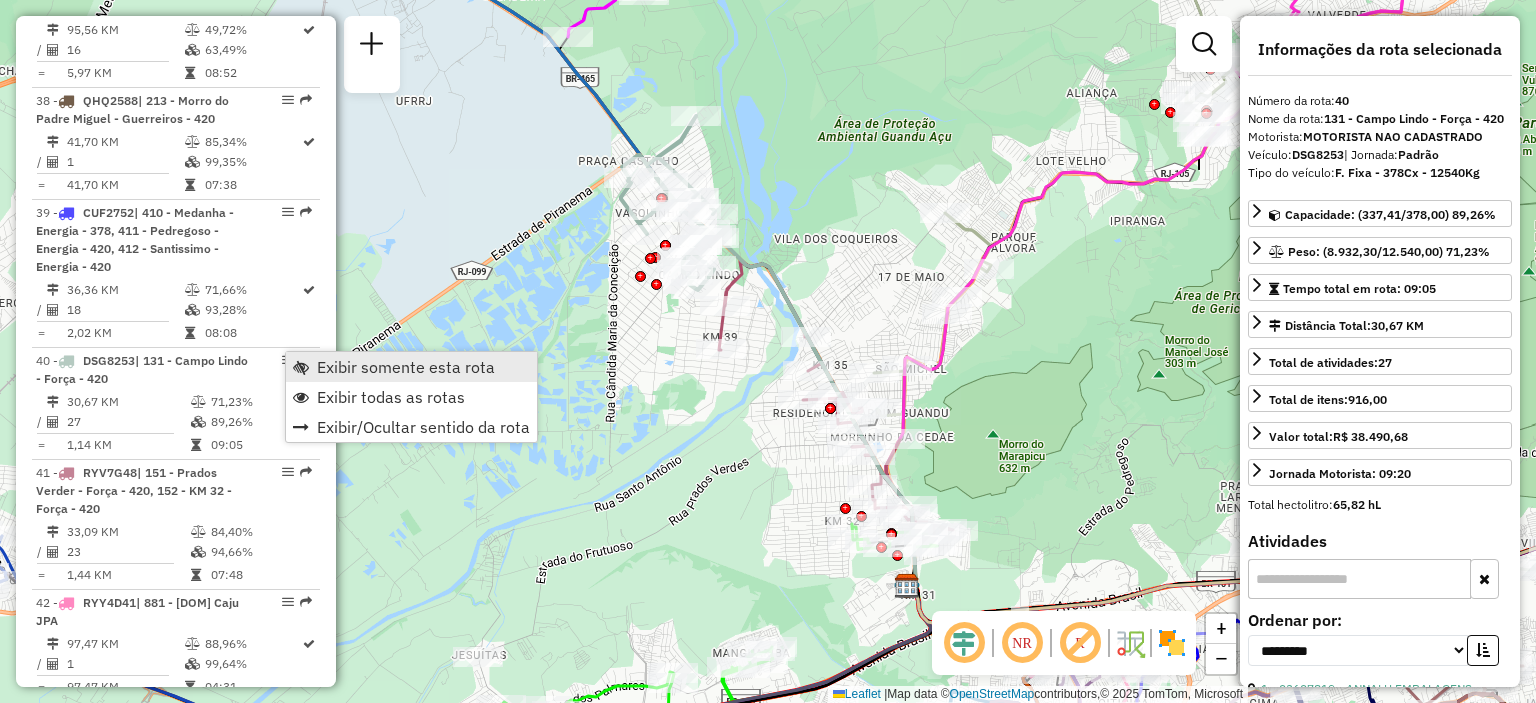 click on "Exibir somente esta rota" at bounding box center (406, 367) 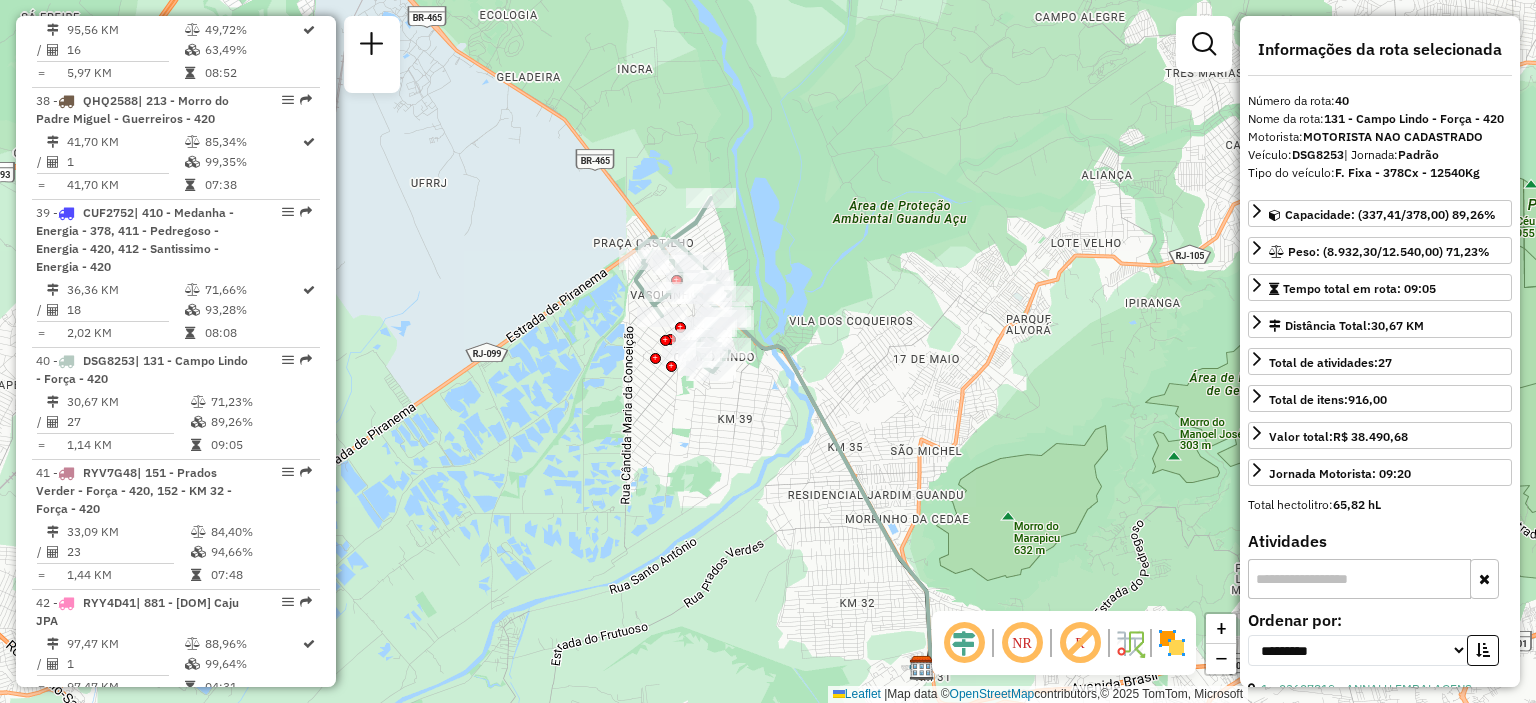 drag, startPoint x: 748, startPoint y: 367, endPoint x: 768, endPoint y: 514, distance: 148.35431 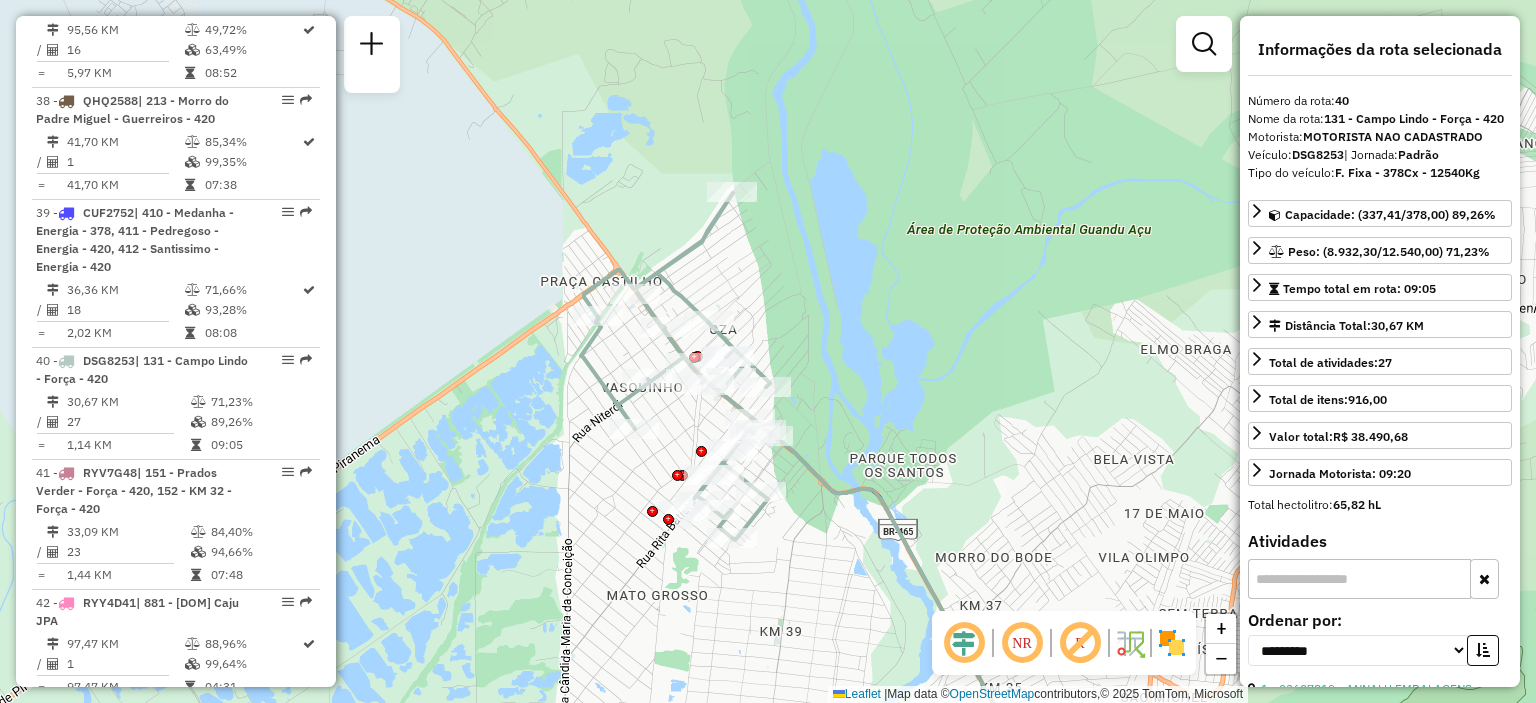 drag, startPoint x: 692, startPoint y: 271, endPoint x: 796, endPoint y: 299, distance: 107.70329 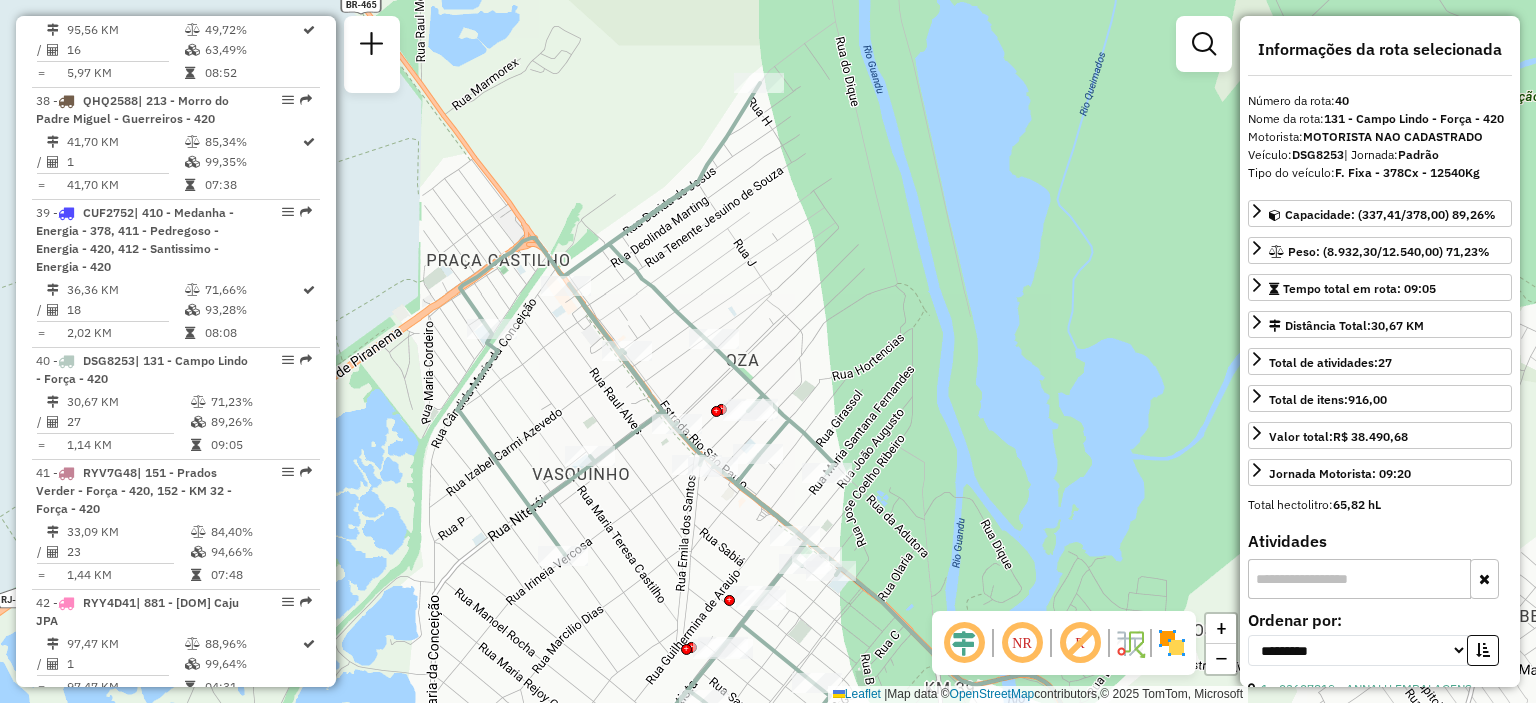 drag, startPoint x: 663, startPoint y: 298, endPoint x: 772, endPoint y: 283, distance: 110.02727 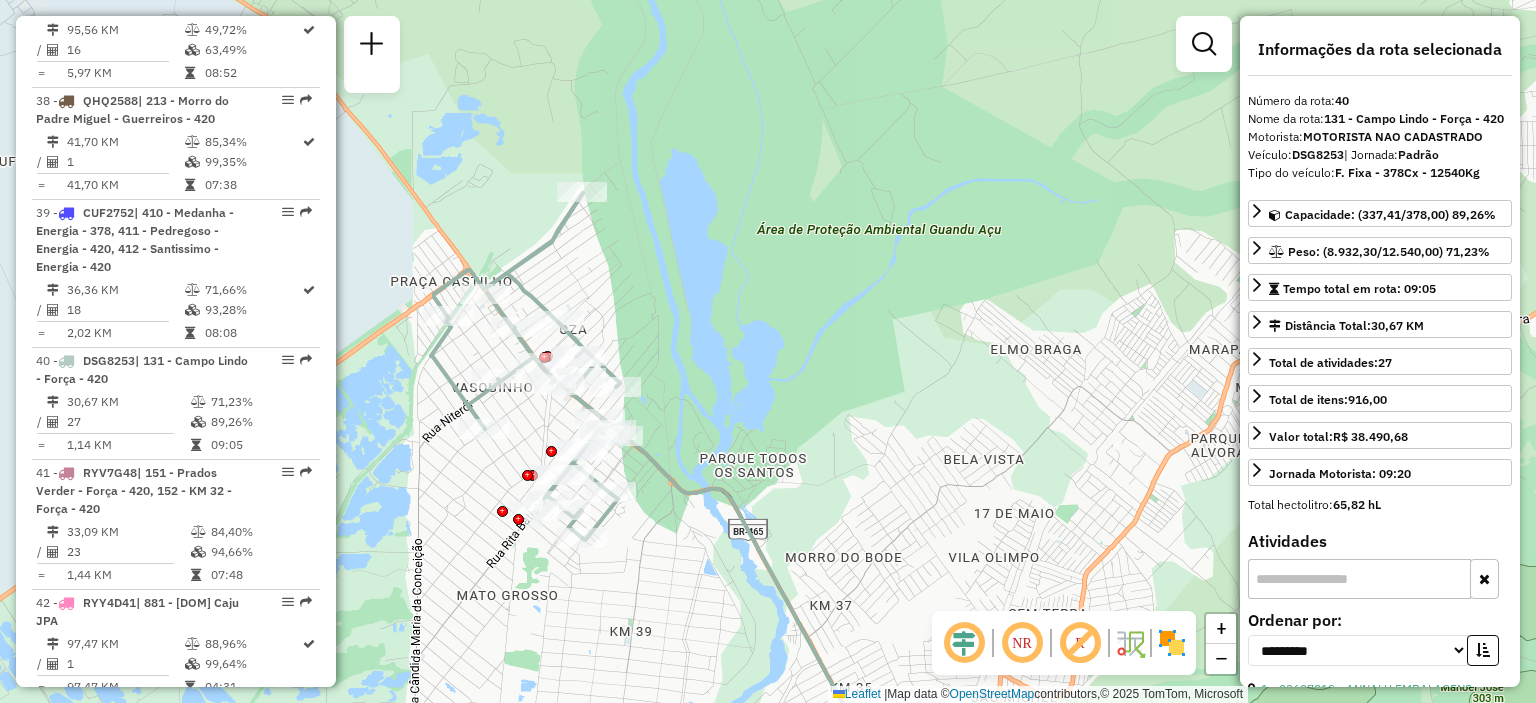 drag, startPoint x: 884, startPoint y: 351, endPoint x: 701, endPoint y: 387, distance: 186.50737 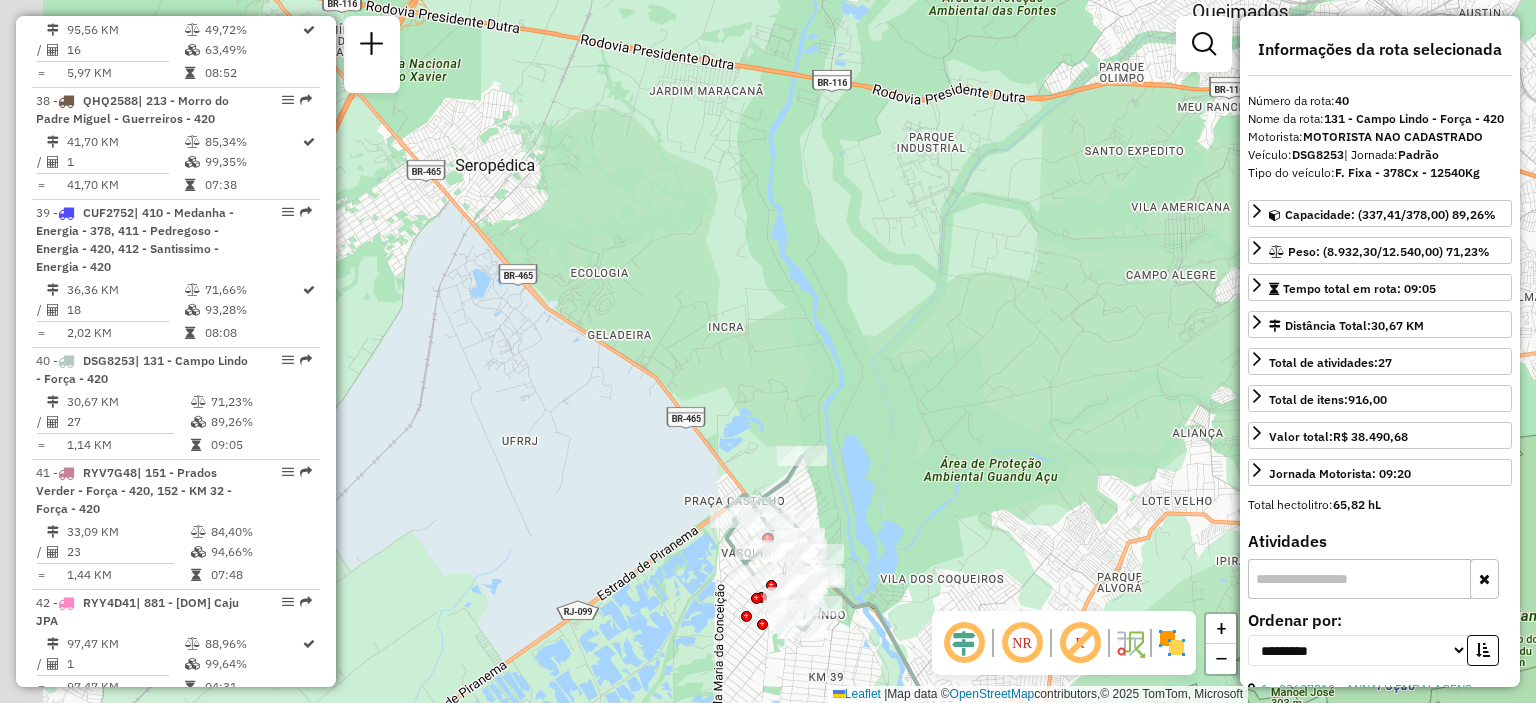 drag, startPoint x: 522, startPoint y: 281, endPoint x: 772, endPoint y: 590, distance: 397.46823 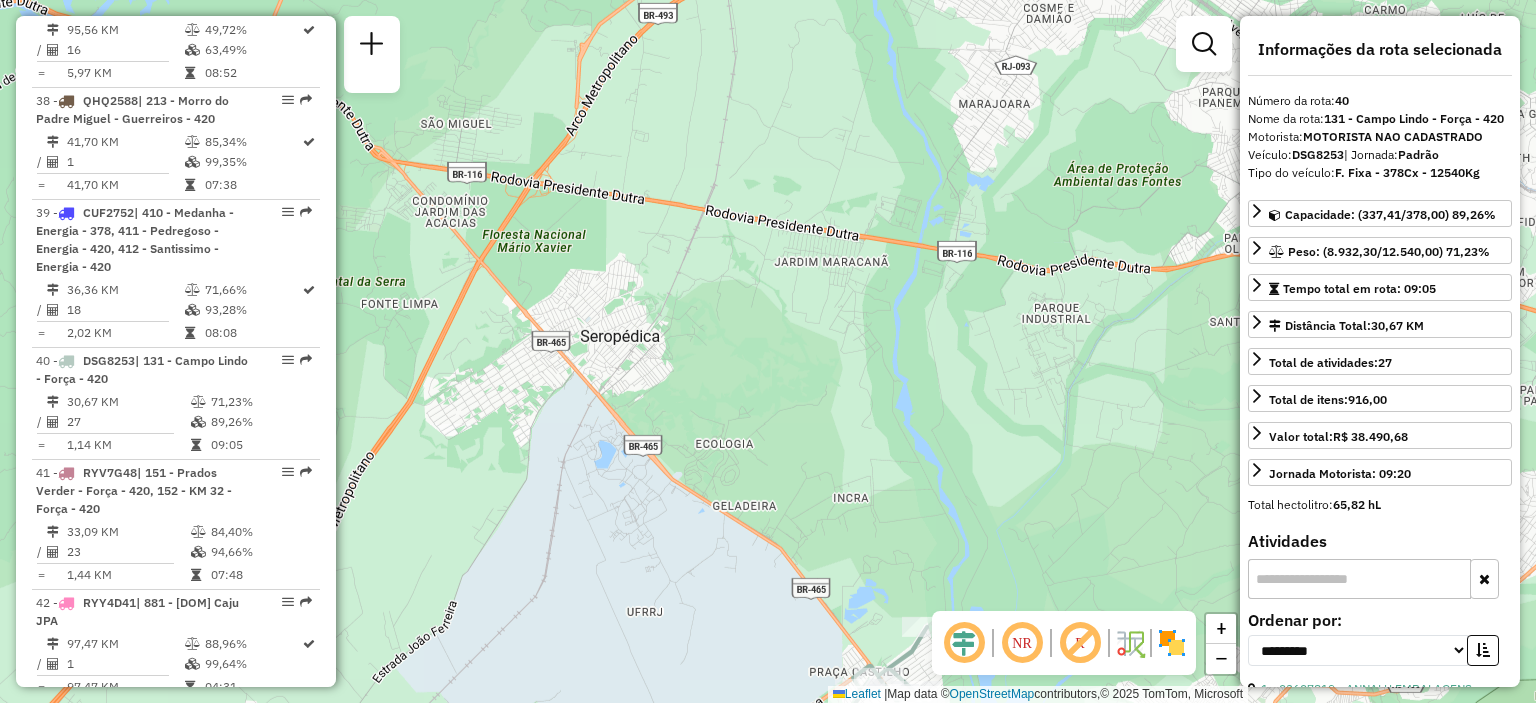 drag, startPoint x: 600, startPoint y: 379, endPoint x: 625, endPoint y: 411, distance: 40.60788 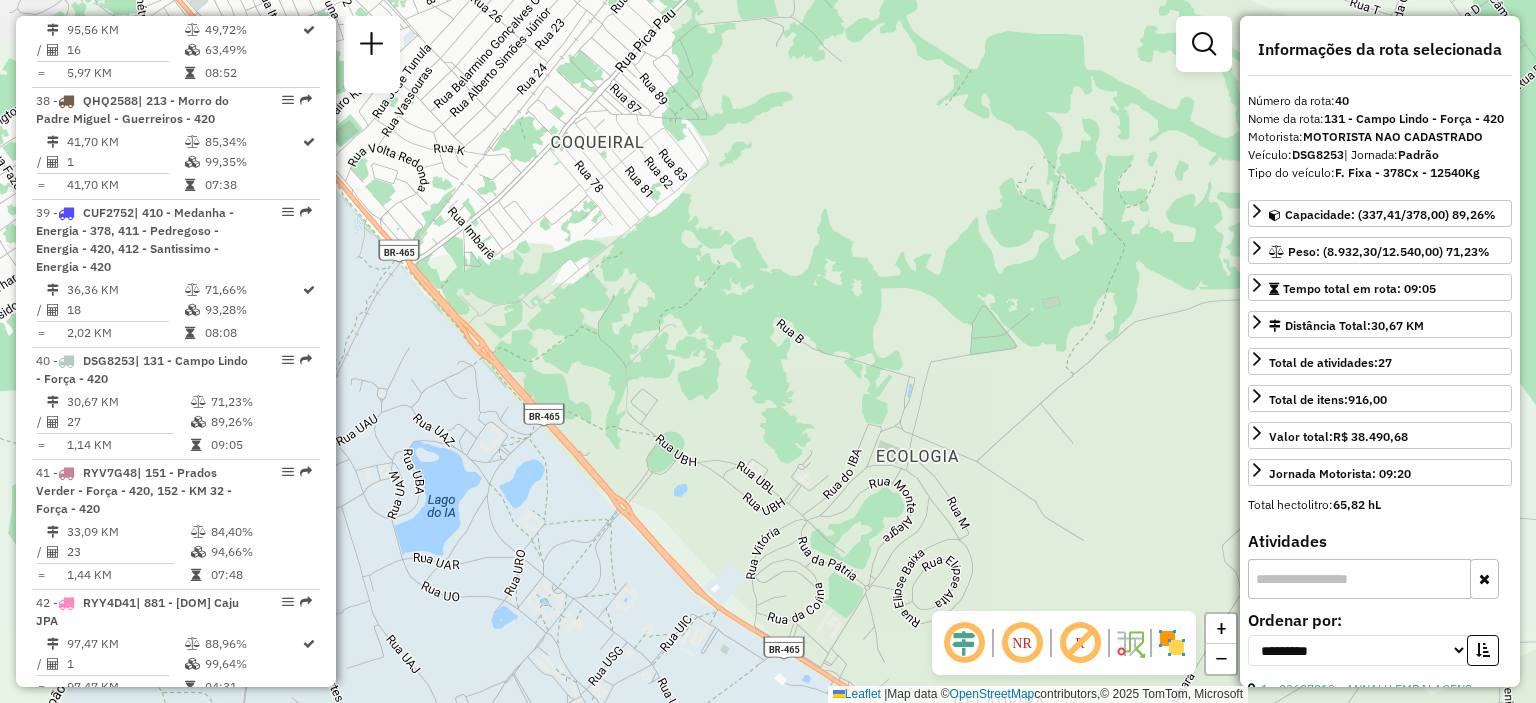 drag, startPoint x: 752, startPoint y: 445, endPoint x: 556, endPoint y: 195, distance: 317.6728 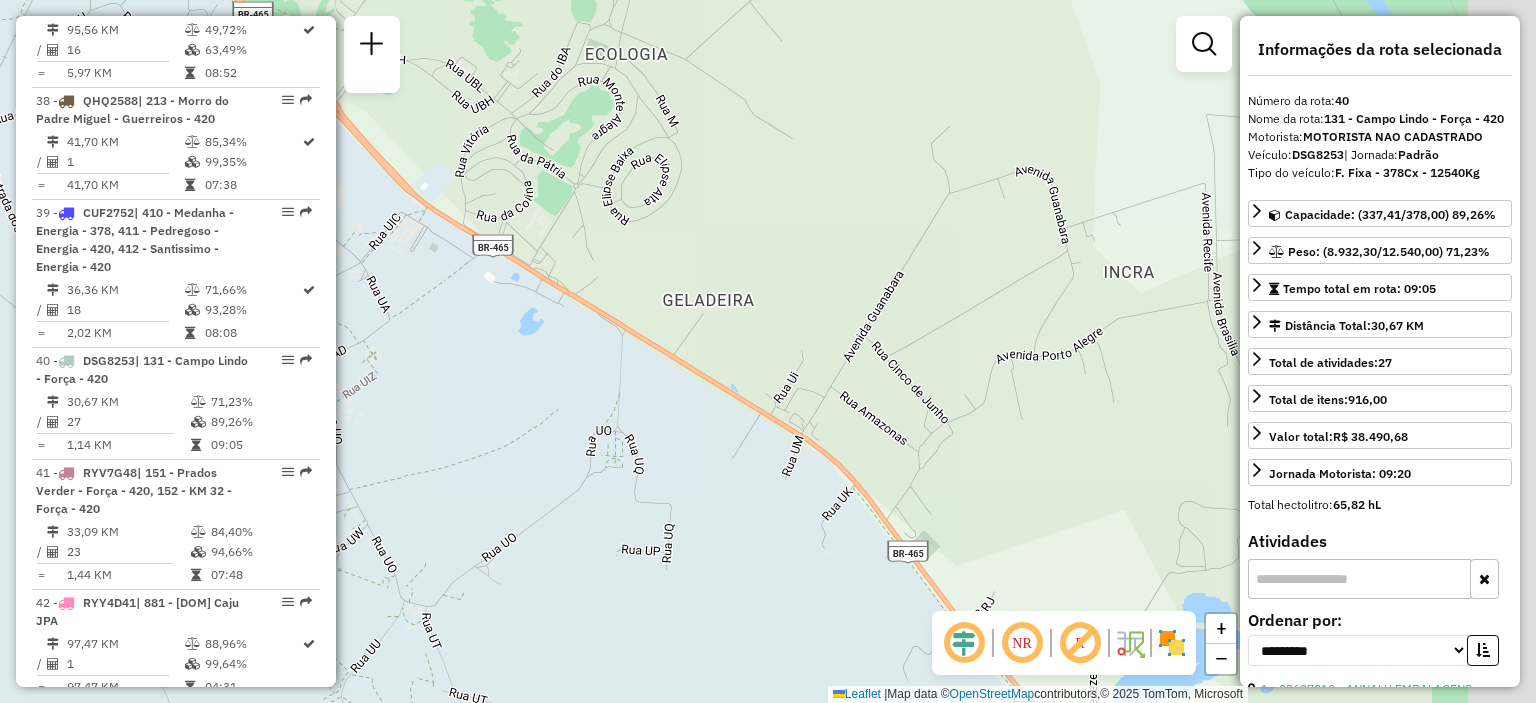 drag, startPoint x: 864, startPoint y: 444, endPoint x: 630, endPoint y: 168, distance: 361.84528 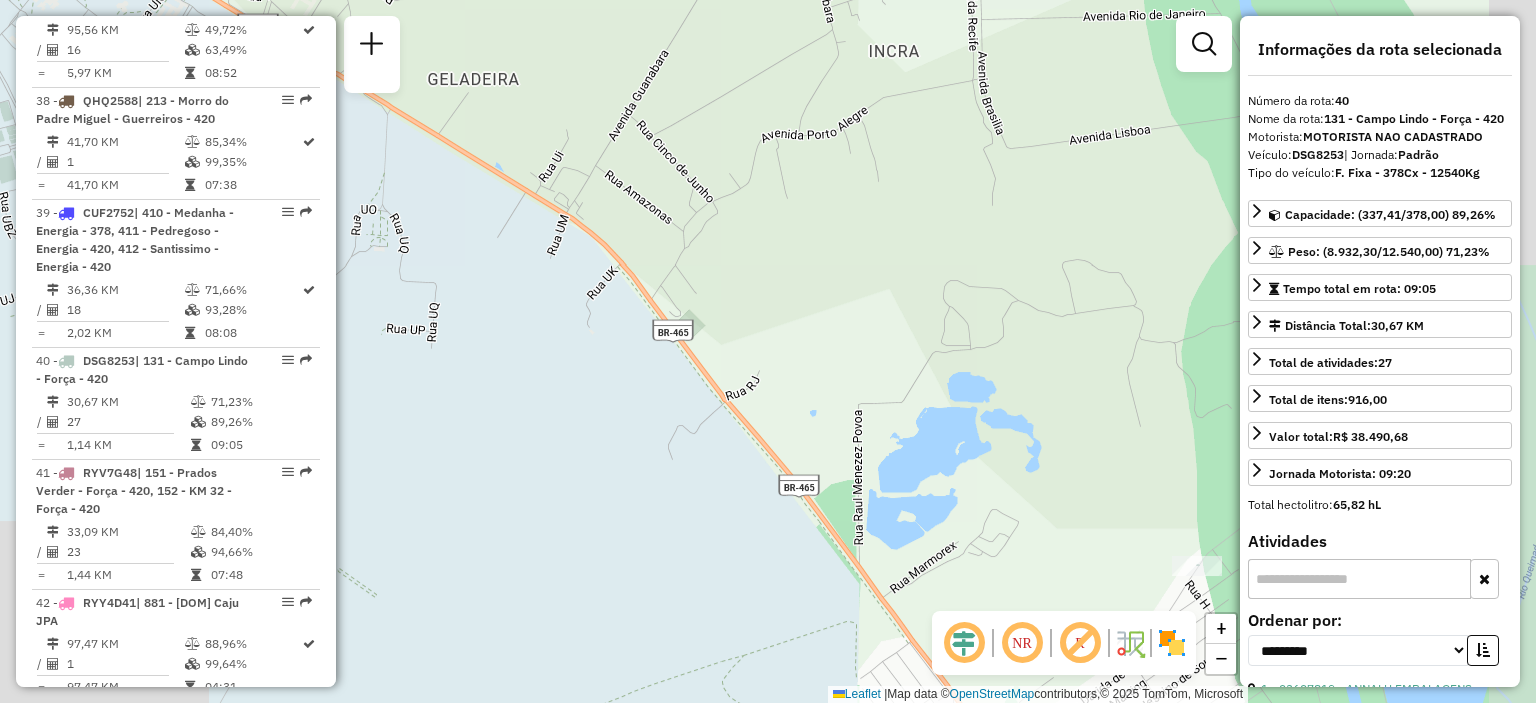 drag, startPoint x: 951, startPoint y: 411, endPoint x: 680, endPoint y: 129, distance: 391.1074 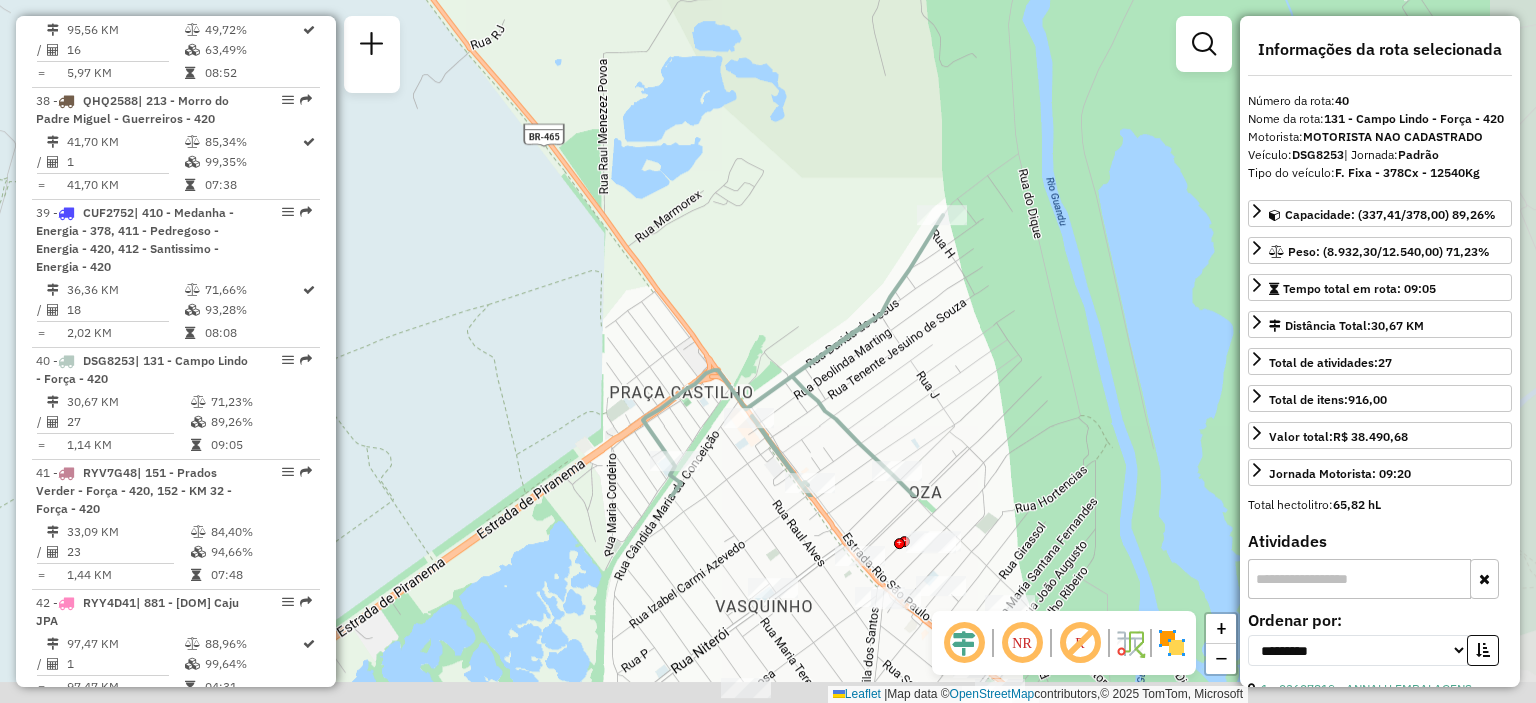 drag, startPoint x: 947, startPoint y: 420, endPoint x: 723, endPoint y: 116, distance: 377.61356 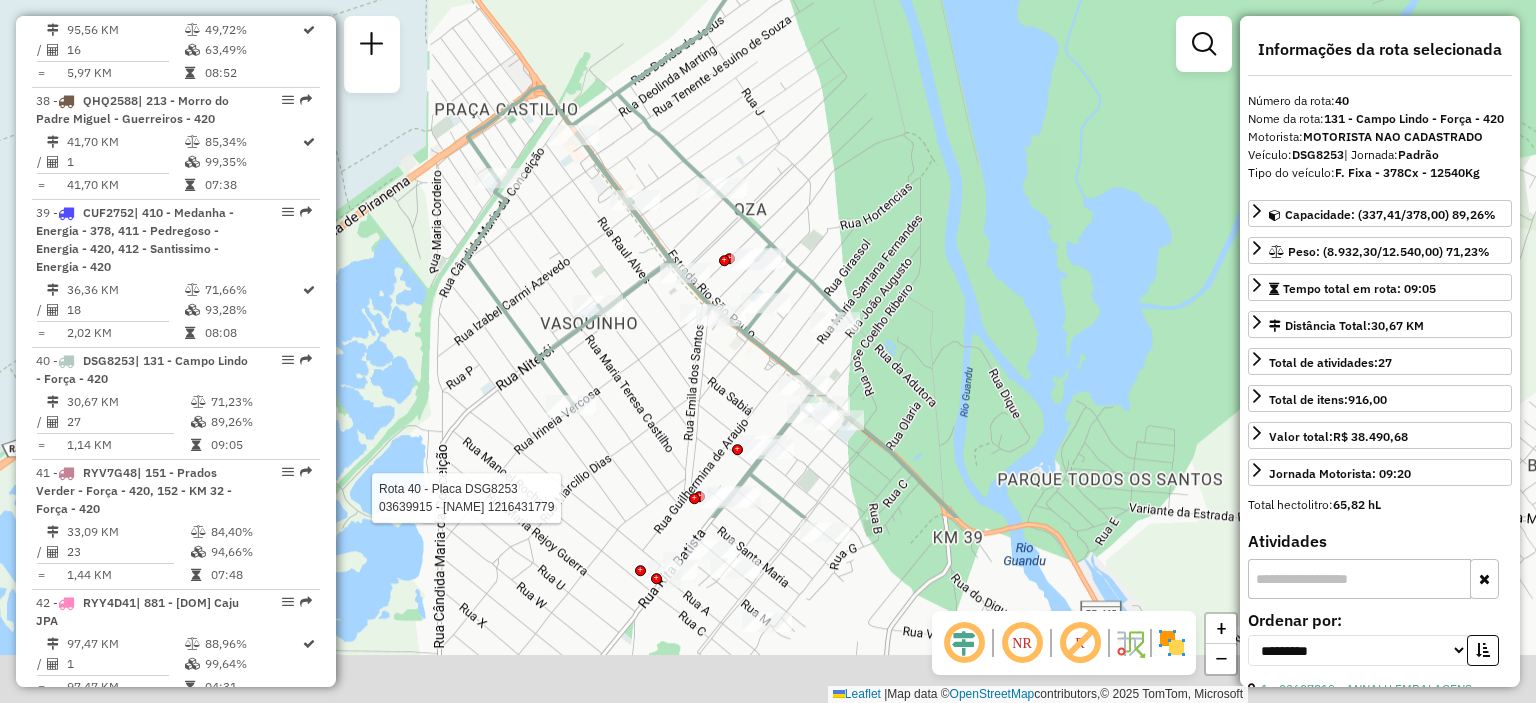 drag, startPoint x: 980, startPoint y: 435, endPoint x: 797, endPoint y: 123, distance: 361.70844 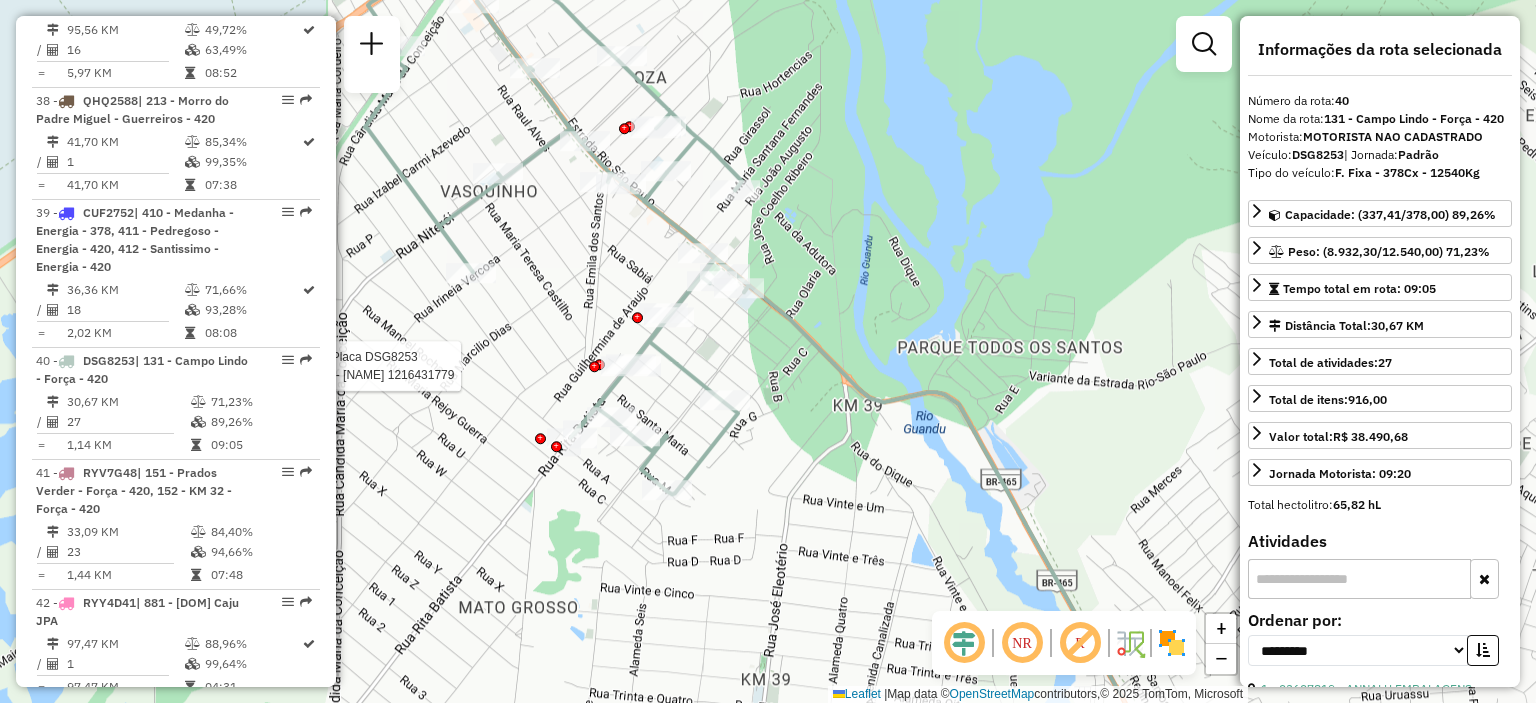 drag, startPoint x: 932, startPoint y: 279, endPoint x: 854, endPoint y: 203, distance: 108.903625 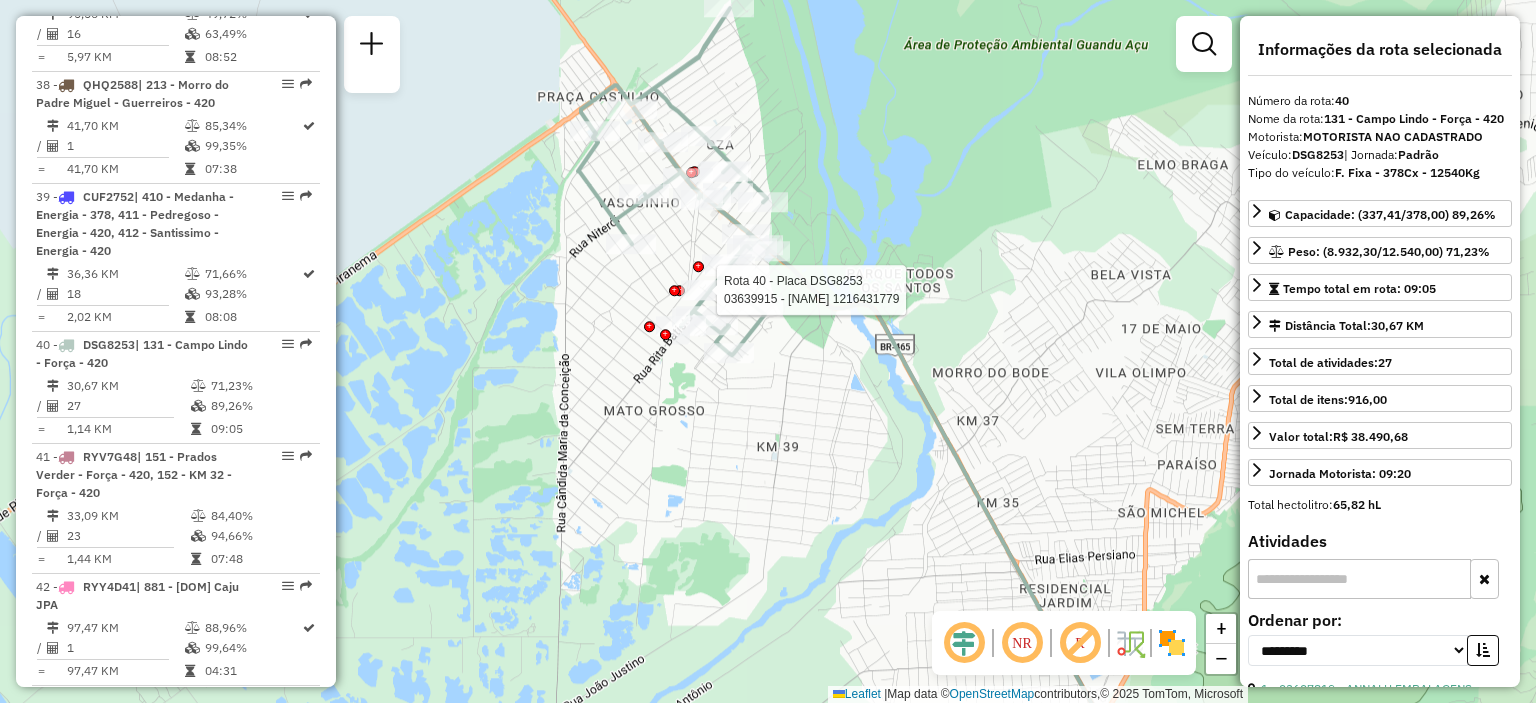 scroll, scrollTop: 5328, scrollLeft: 0, axis: vertical 